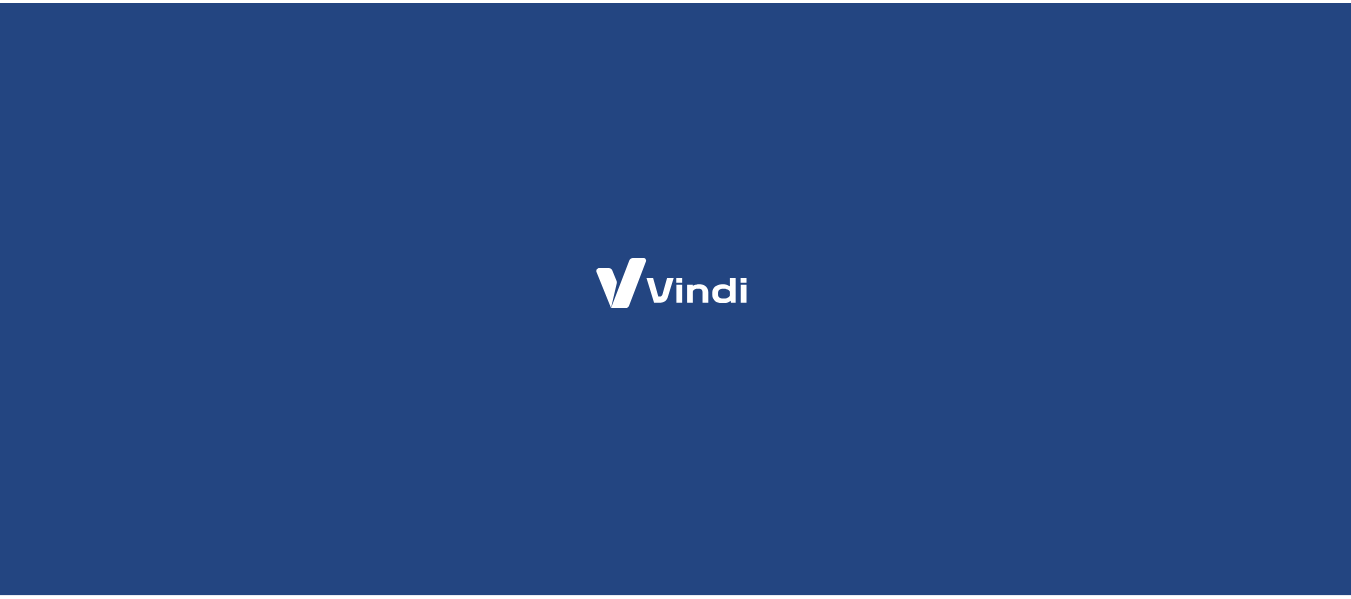 scroll, scrollTop: 0, scrollLeft: 0, axis: both 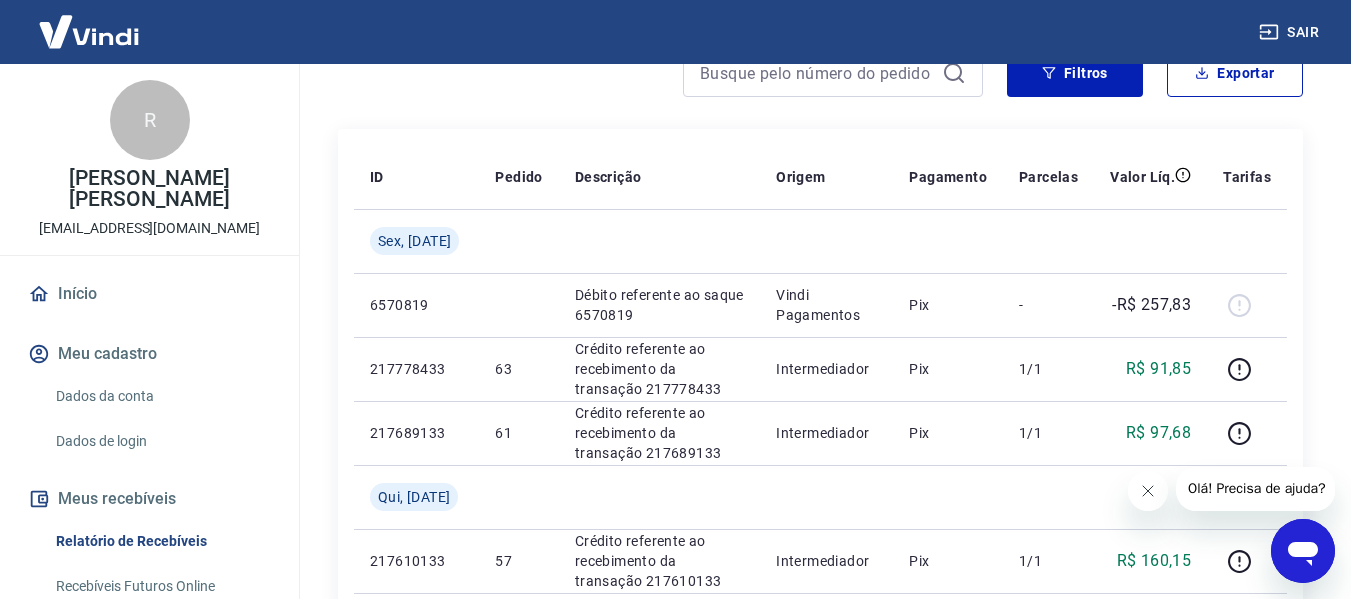 click at bounding box center [1147, 491] 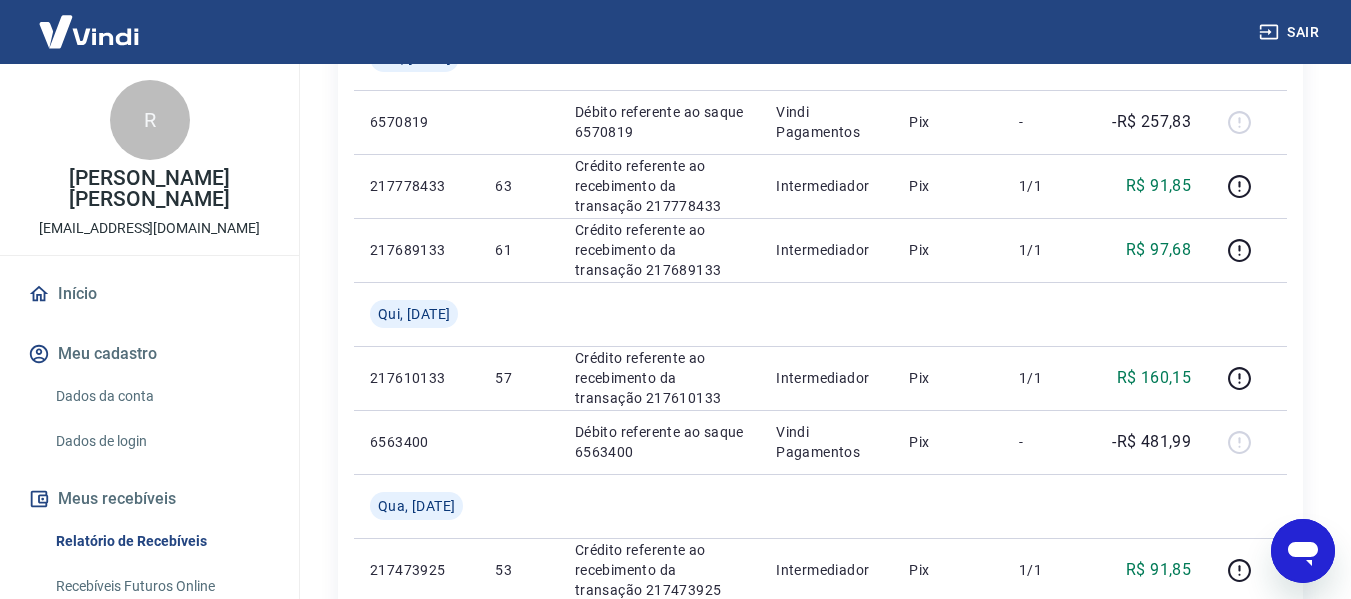 scroll, scrollTop: 378, scrollLeft: 0, axis: vertical 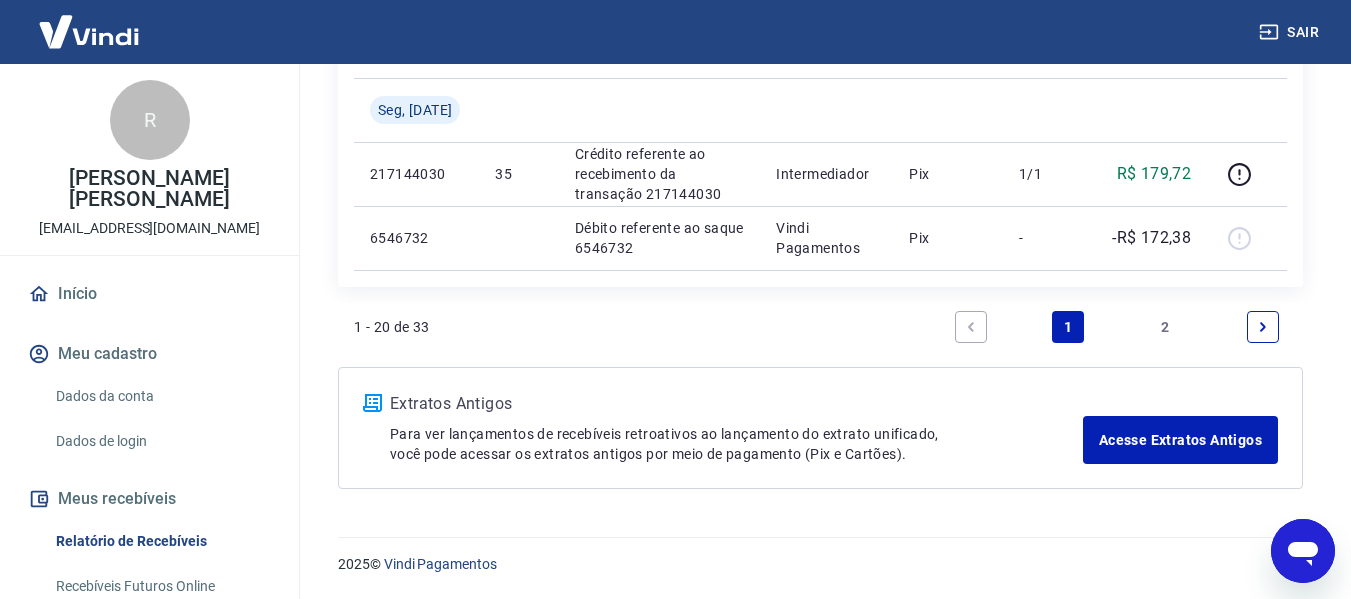 click at bounding box center (1263, 327) 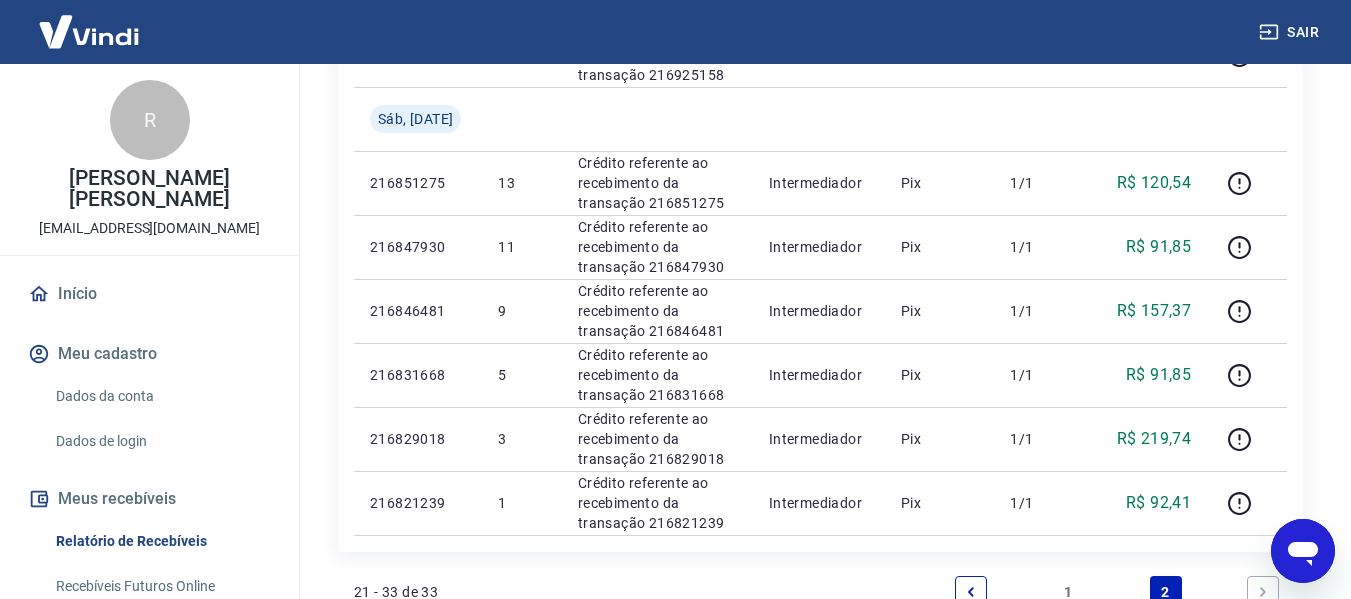 scroll, scrollTop: 863, scrollLeft: 0, axis: vertical 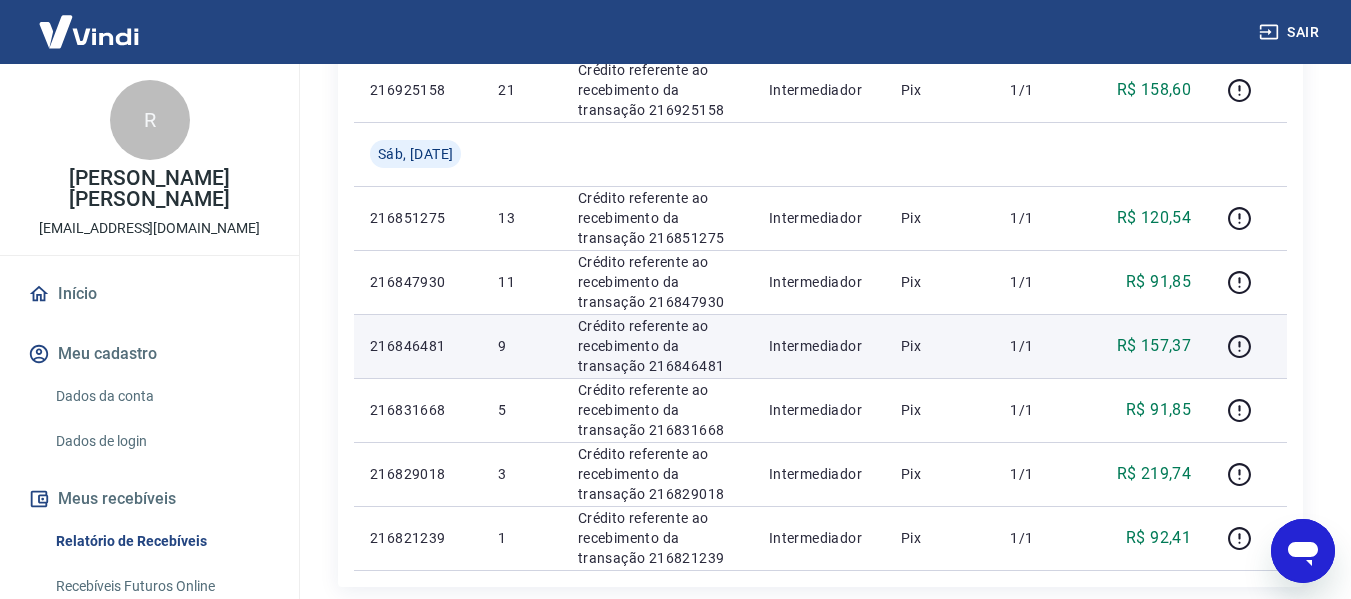 click on "9" at bounding box center (521, 346) 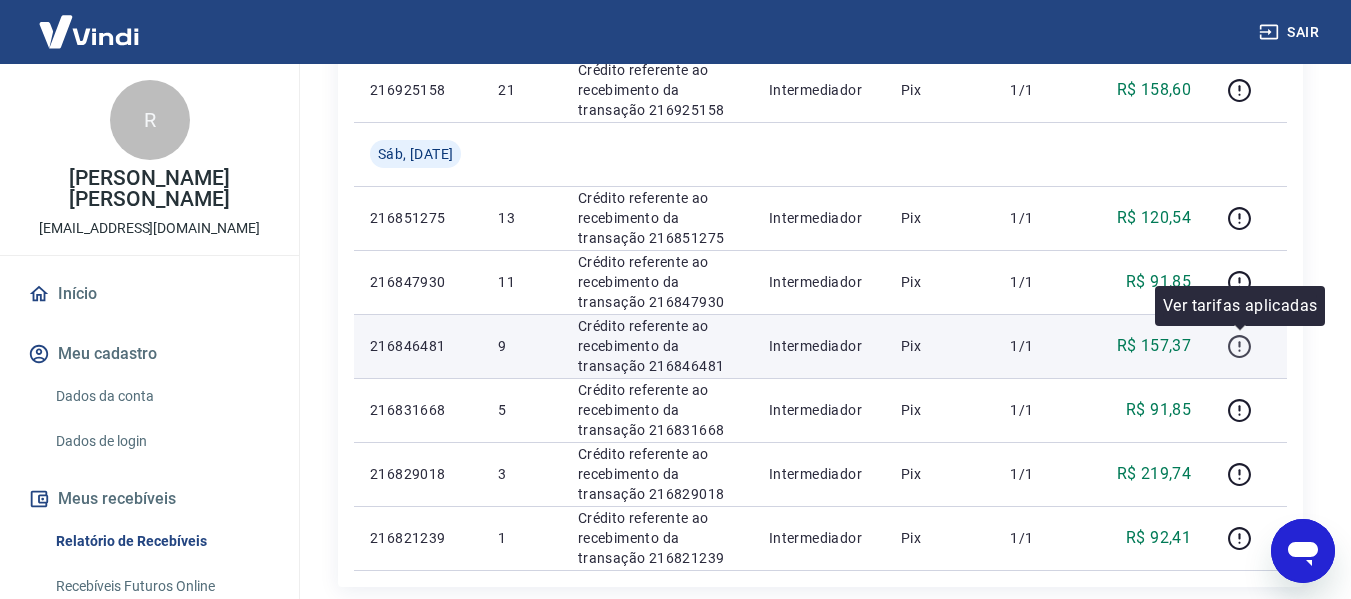 click 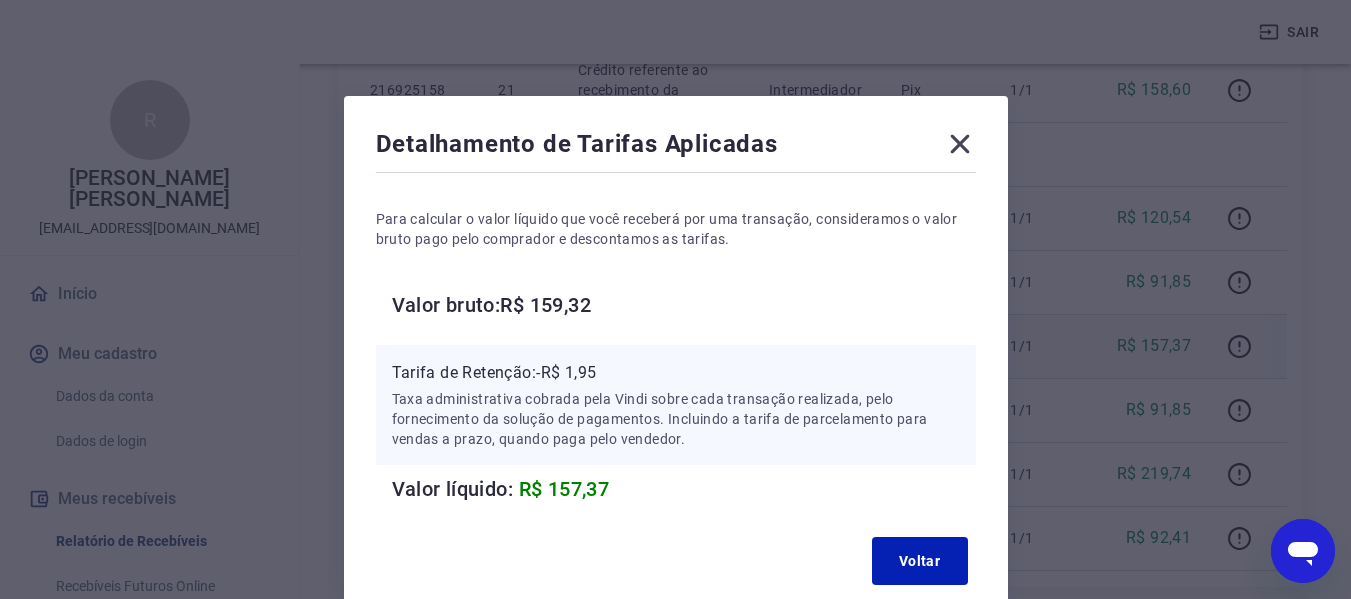 type 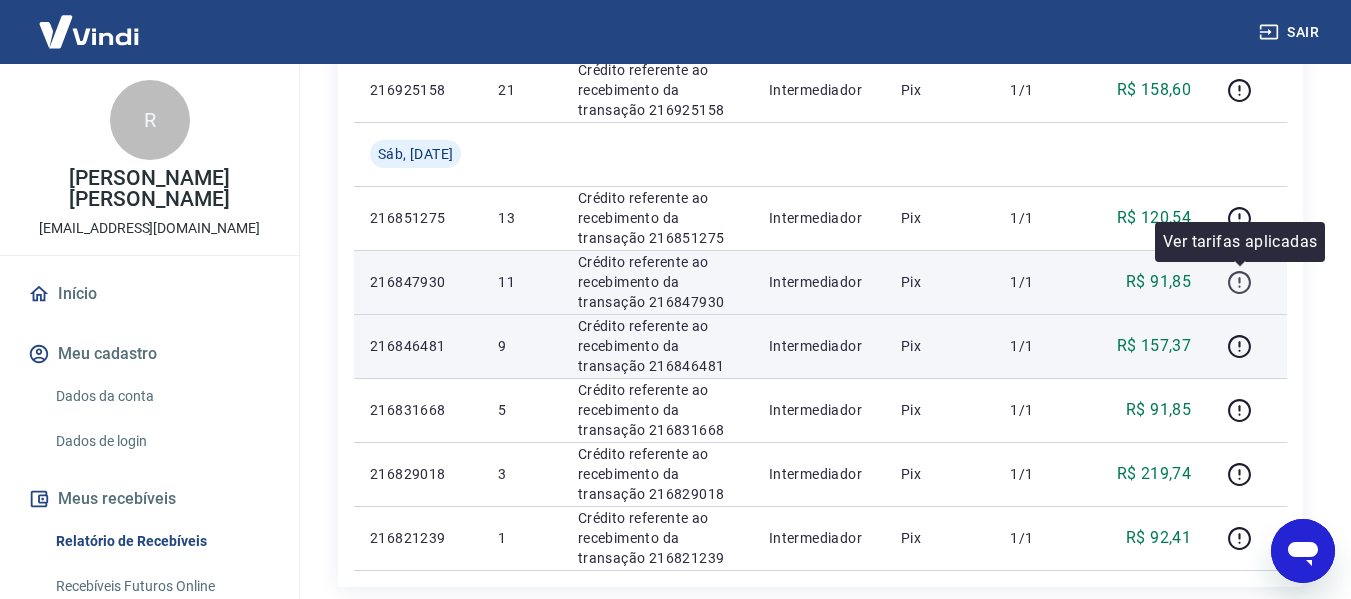 click at bounding box center [1239, 282] 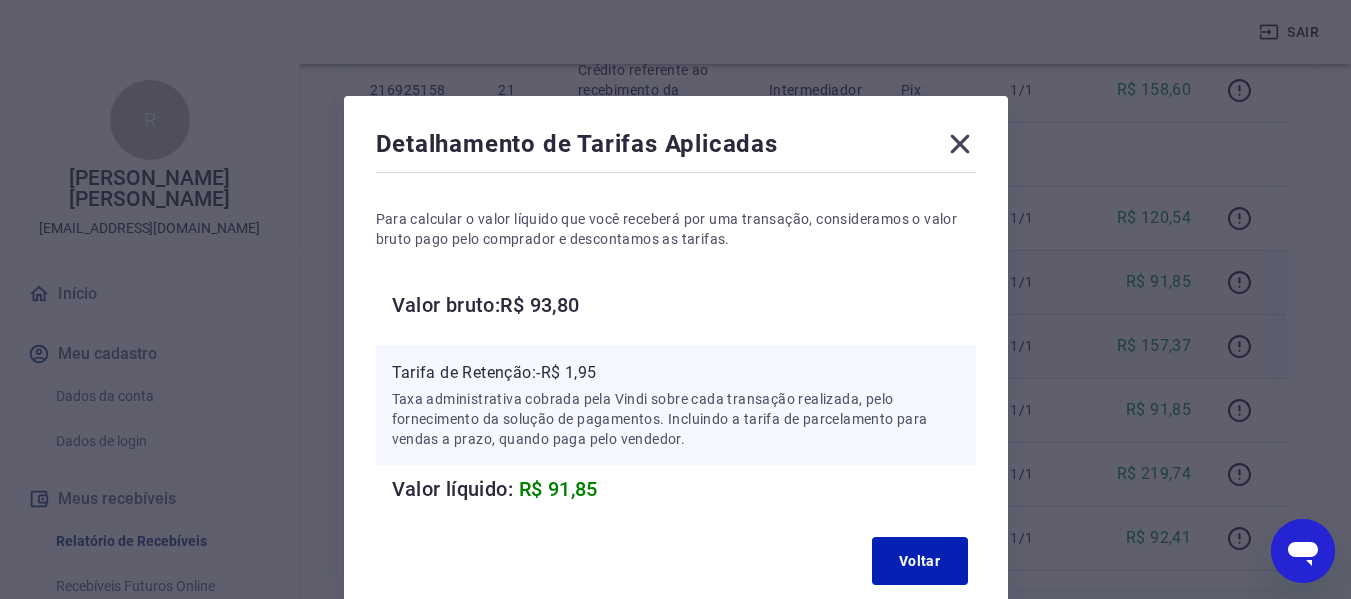 type 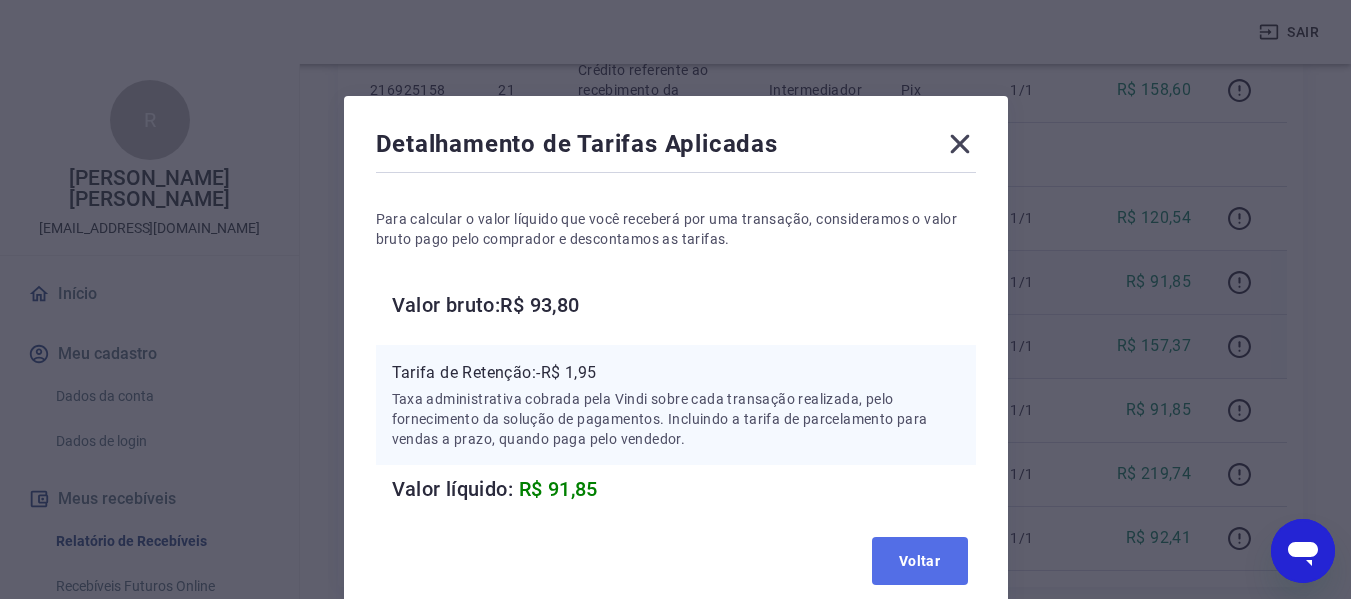 click on "Voltar" at bounding box center (920, 561) 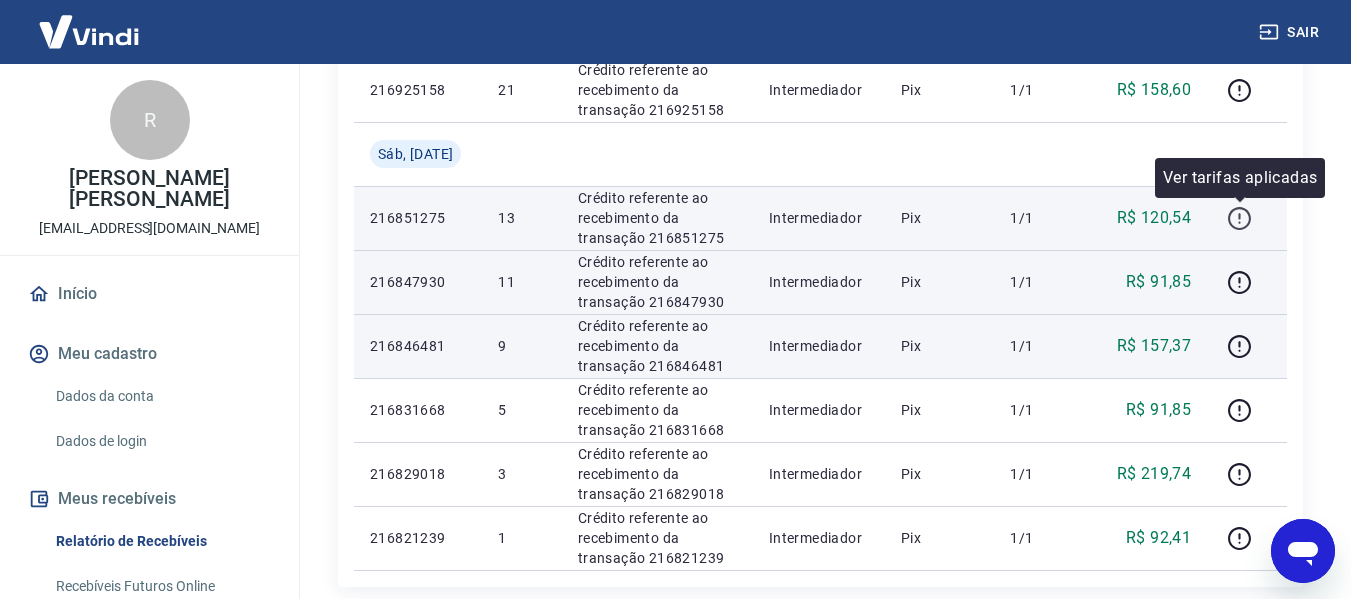 click 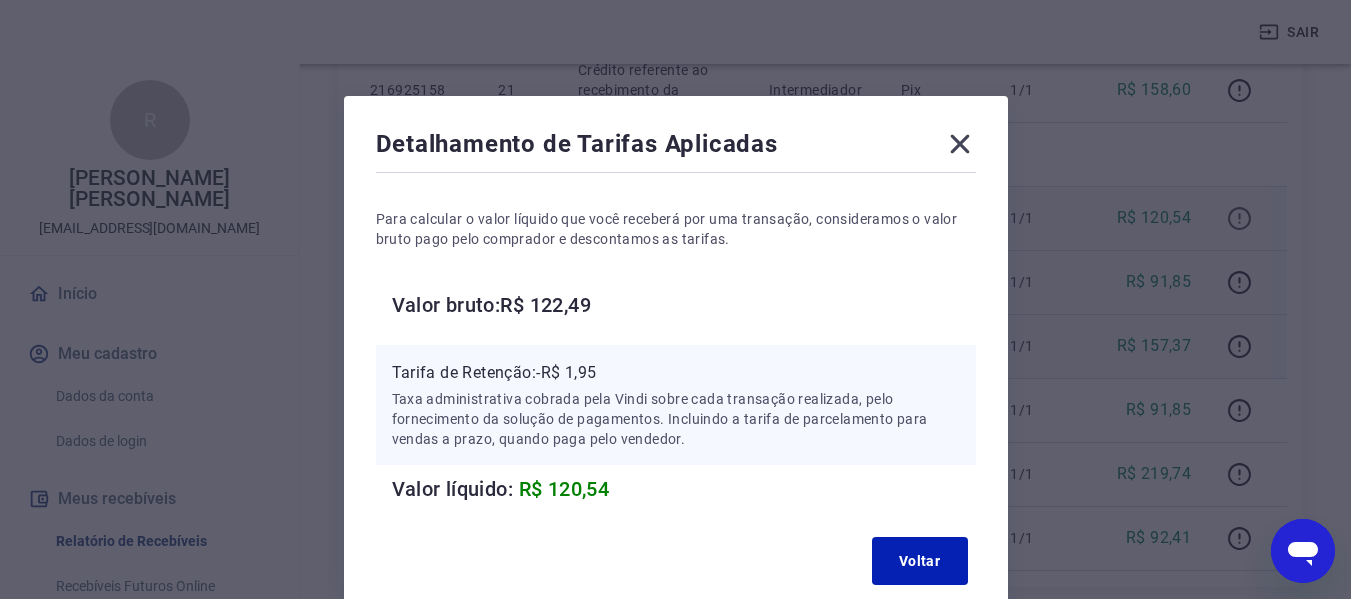 type 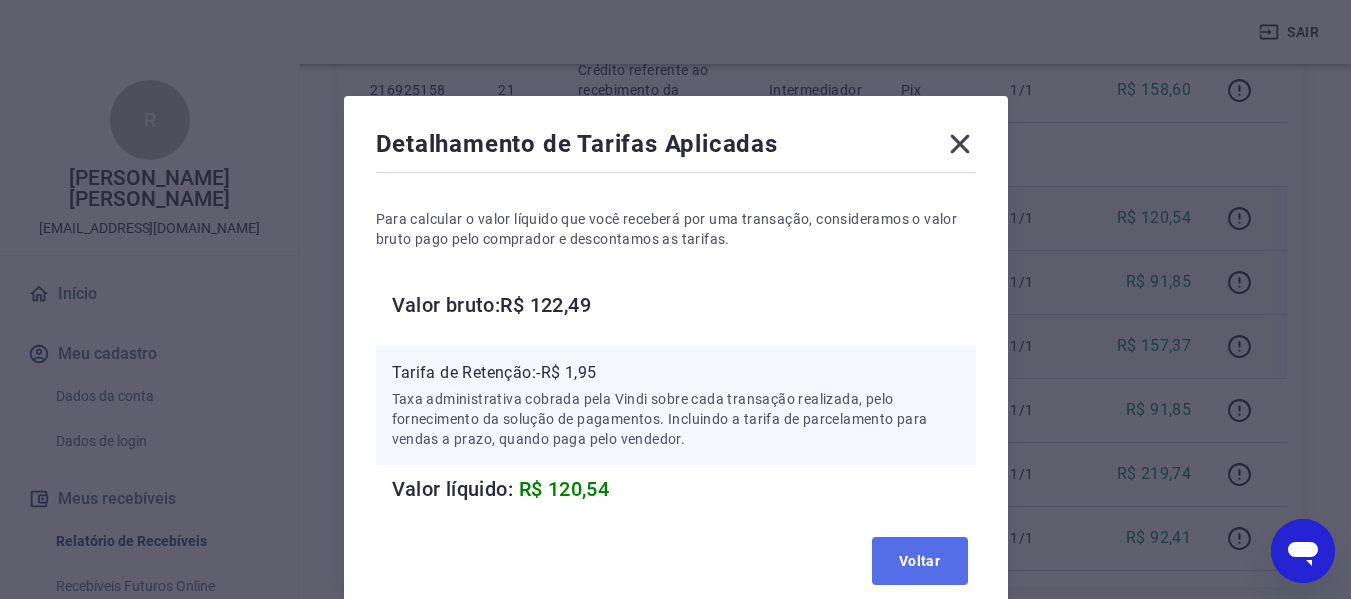click on "Voltar" at bounding box center (920, 561) 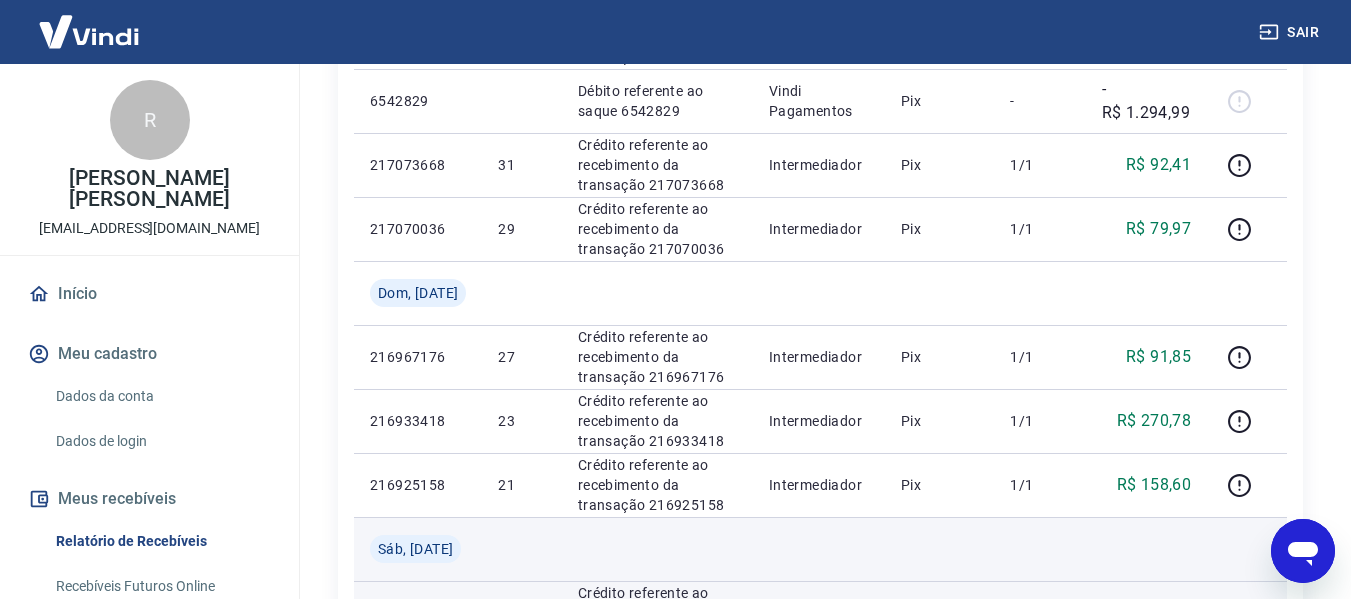 scroll, scrollTop: 463, scrollLeft: 0, axis: vertical 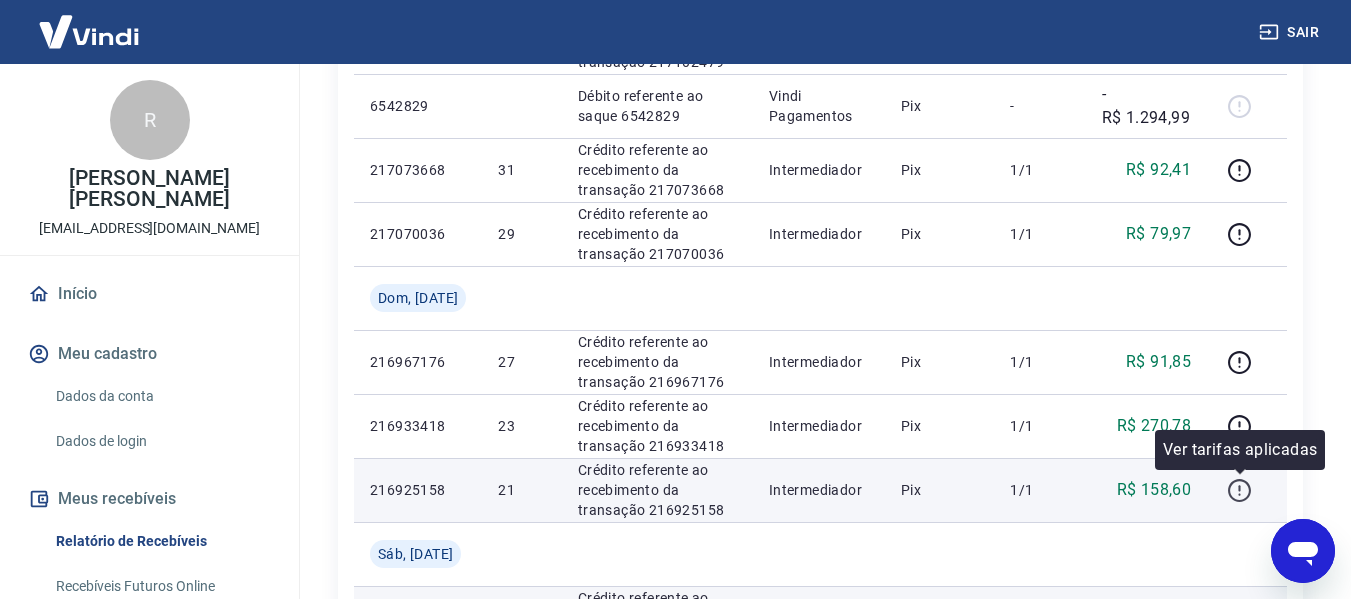 click 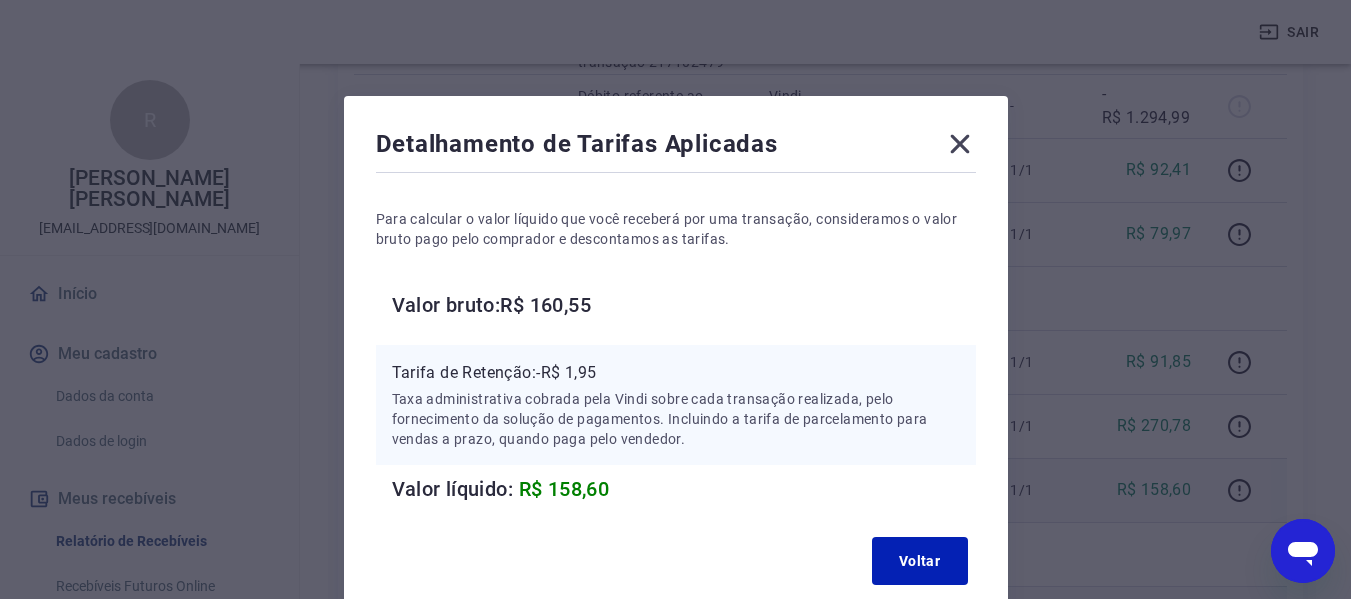 type 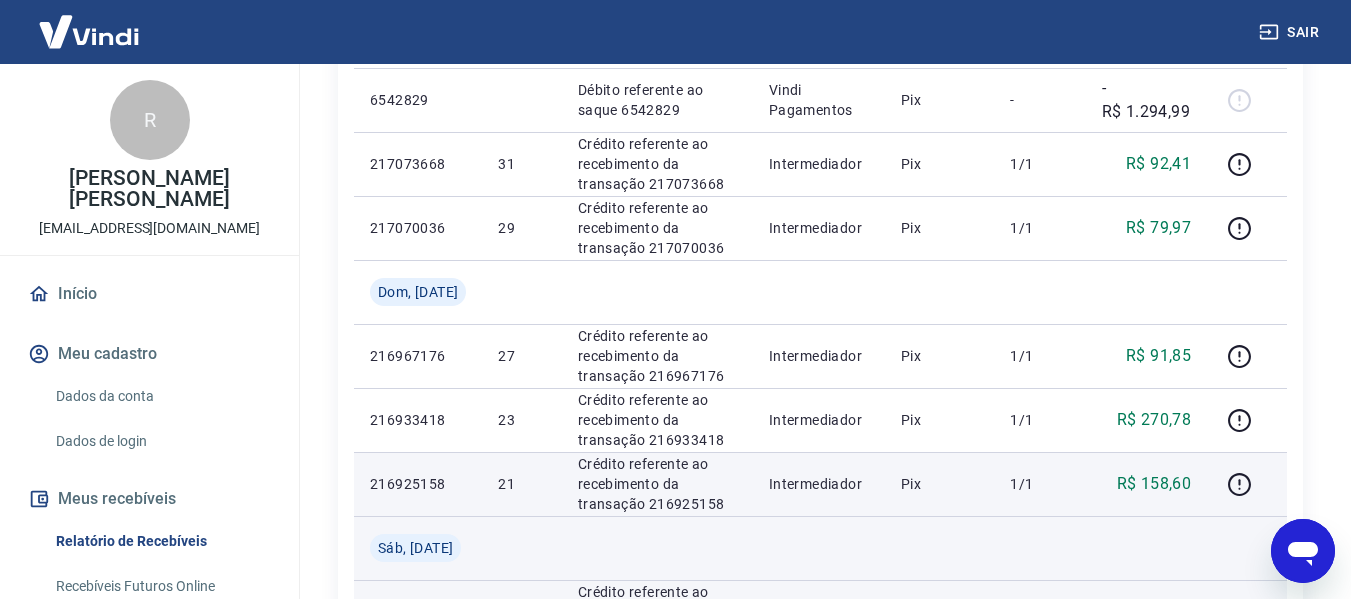 scroll, scrollTop: 463, scrollLeft: 0, axis: vertical 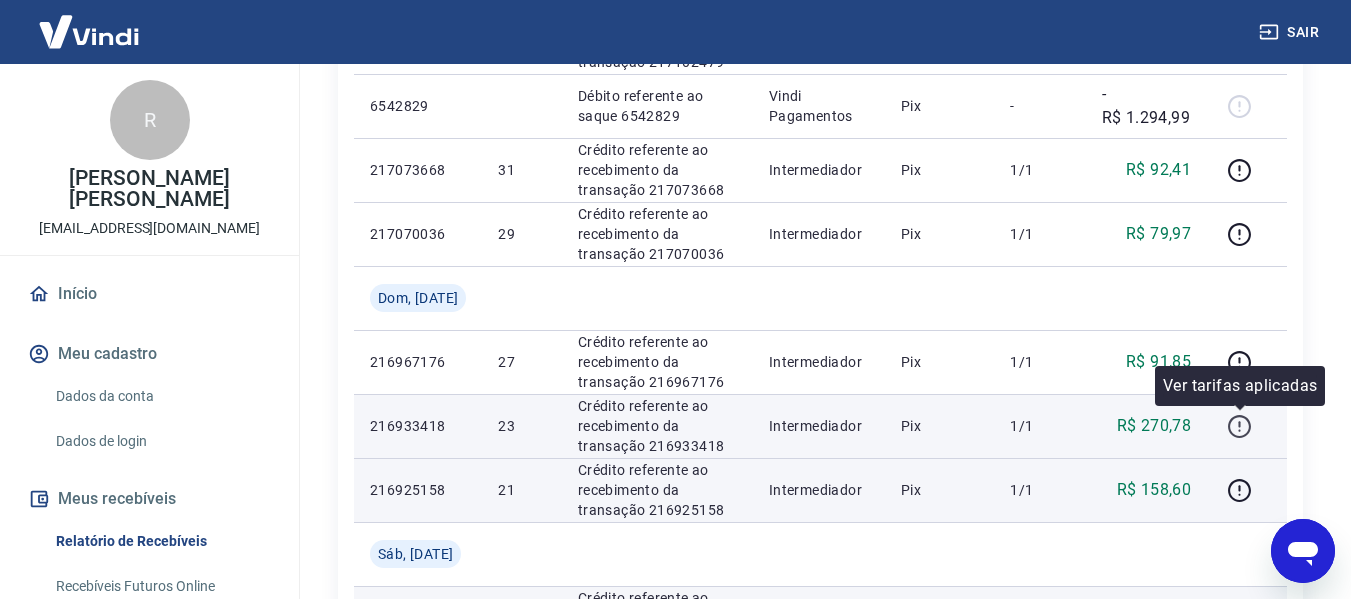 click 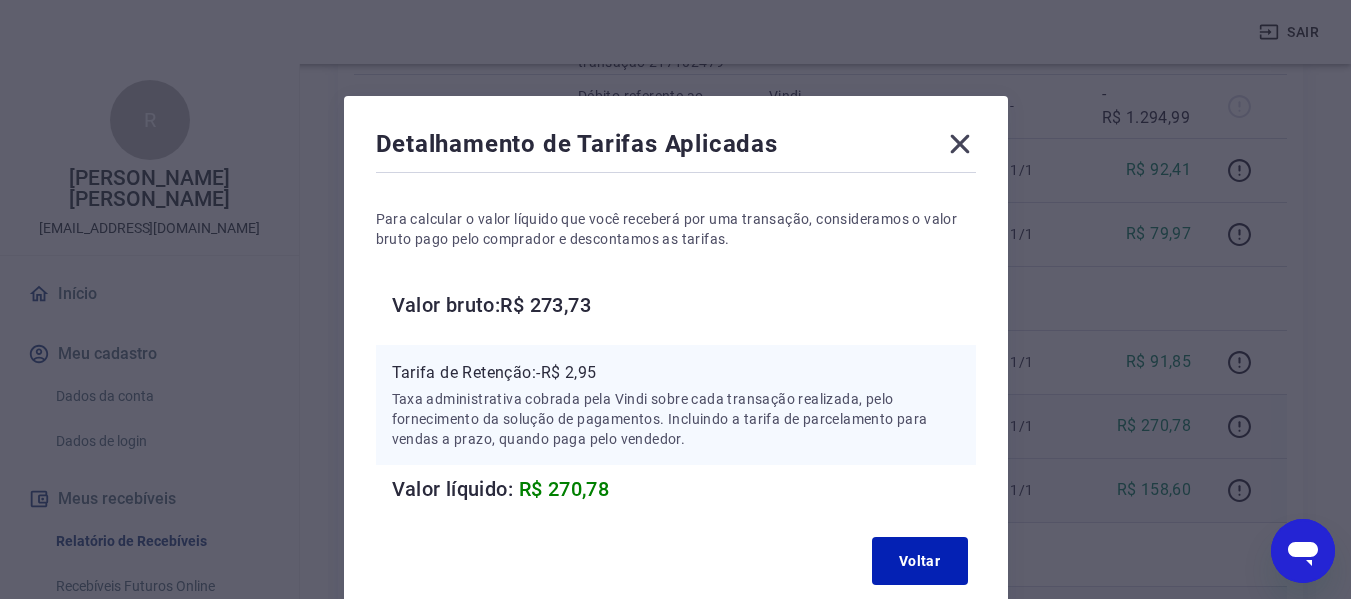 type 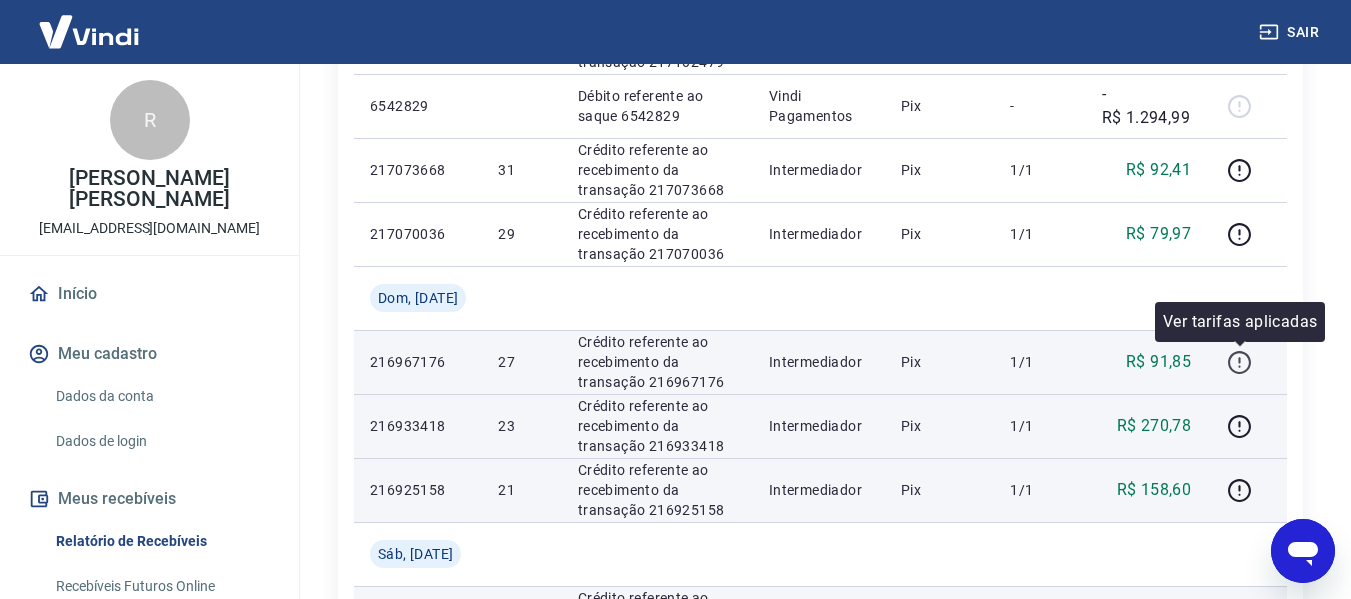 click 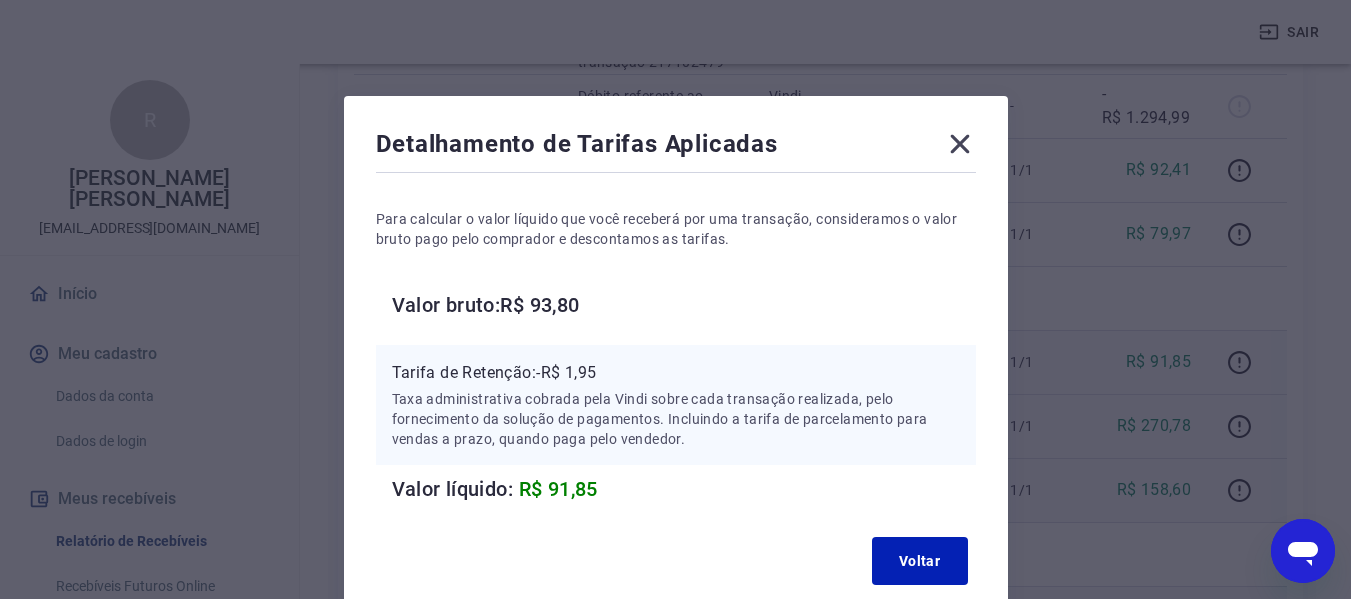type 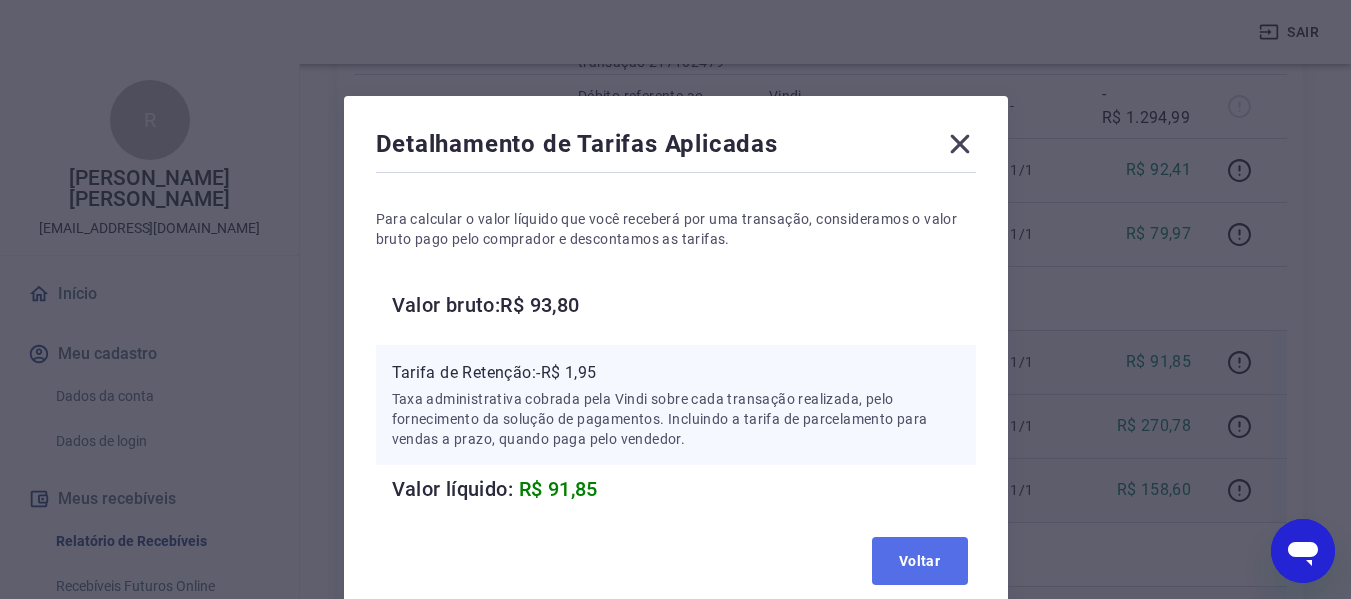 click on "Voltar" at bounding box center (920, 561) 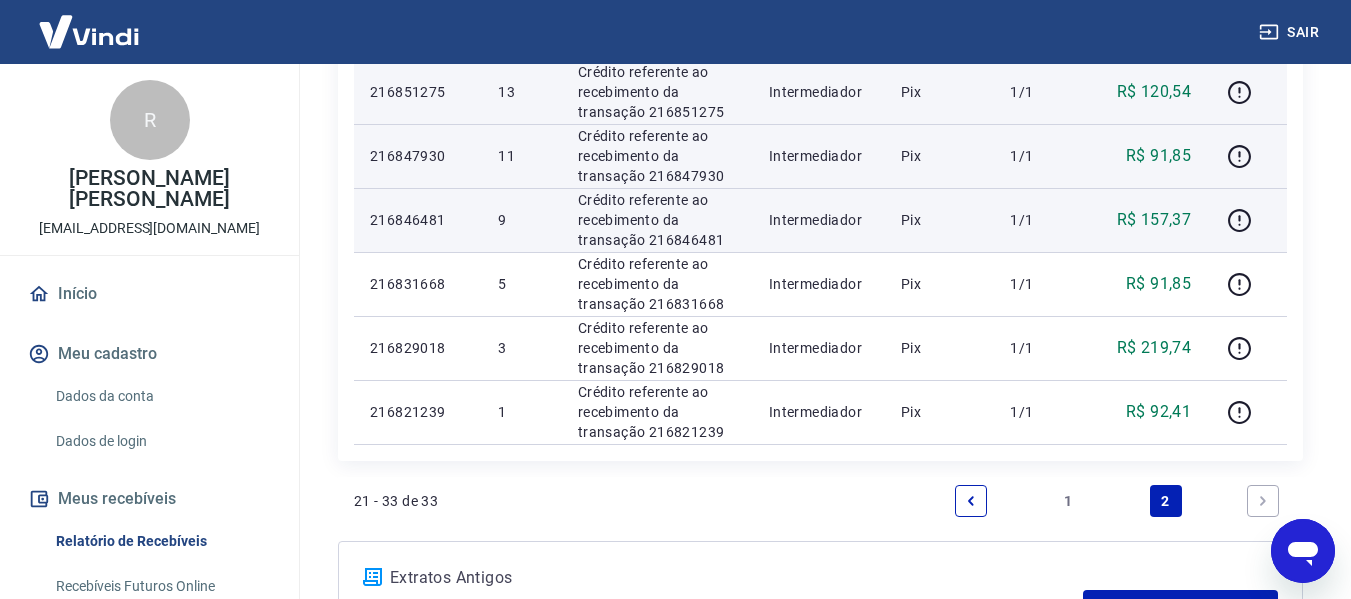 scroll, scrollTop: 1163, scrollLeft: 0, axis: vertical 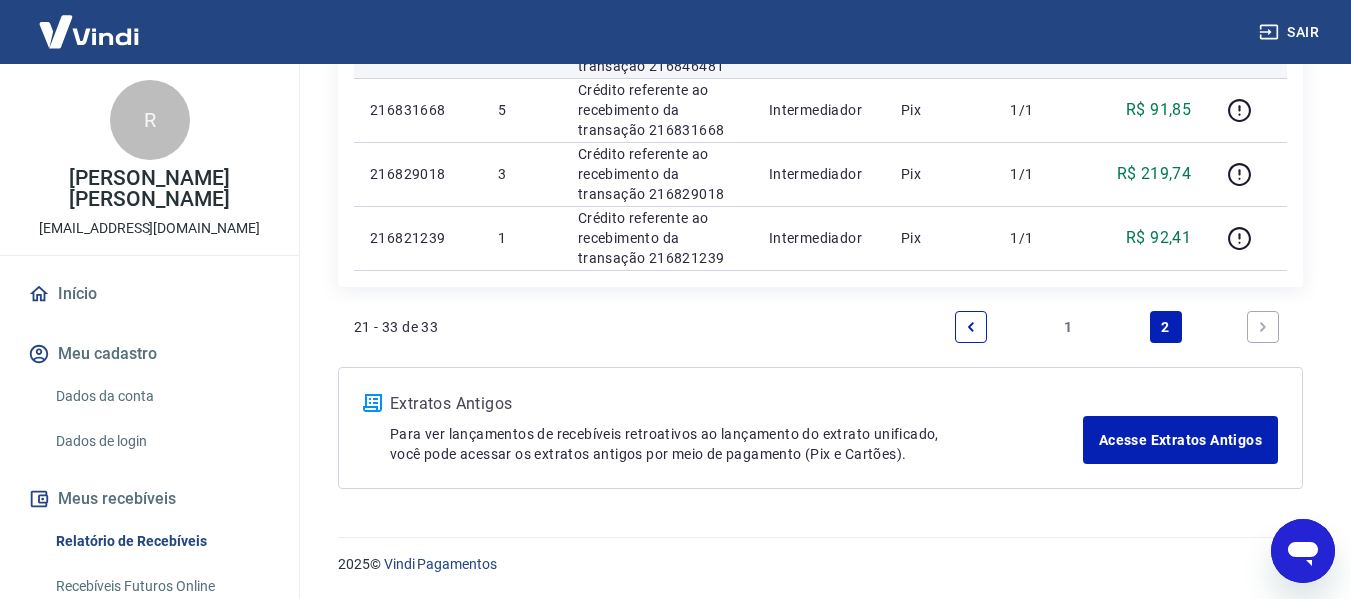 click at bounding box center (971, 327) 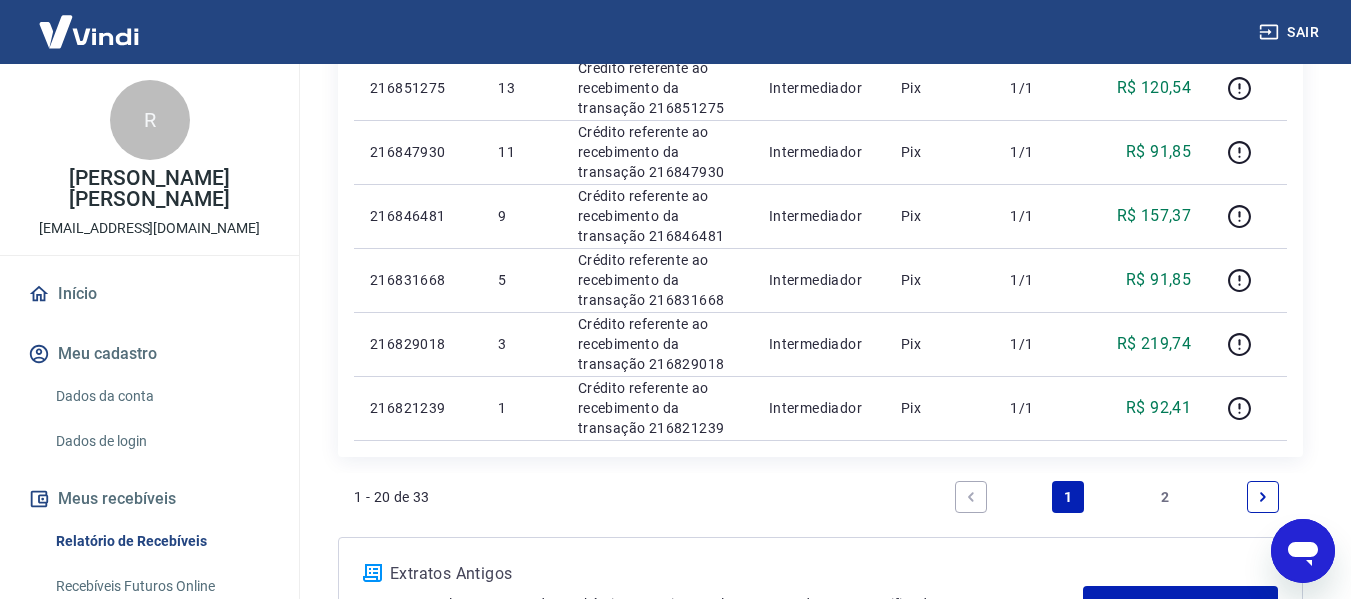 scroll, scrollTop: 1163, scrollLeft: 0, axis: vertical 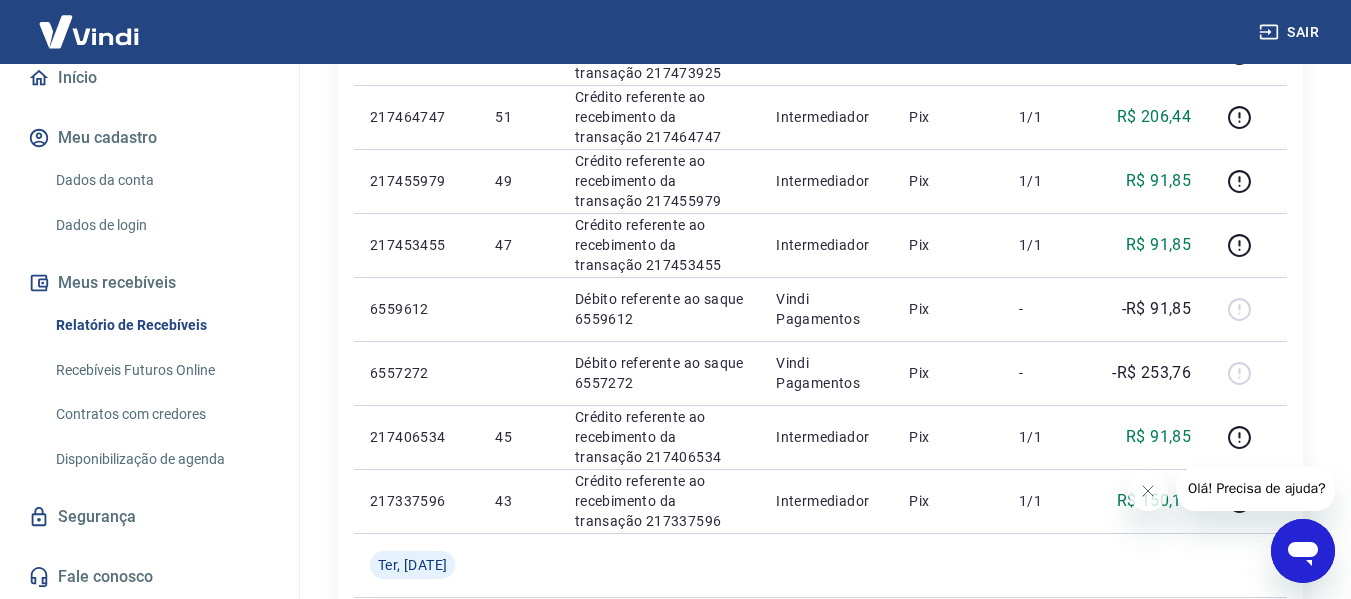 click on "Recebíveis Futuros Online" at bounding box center (161, 370) 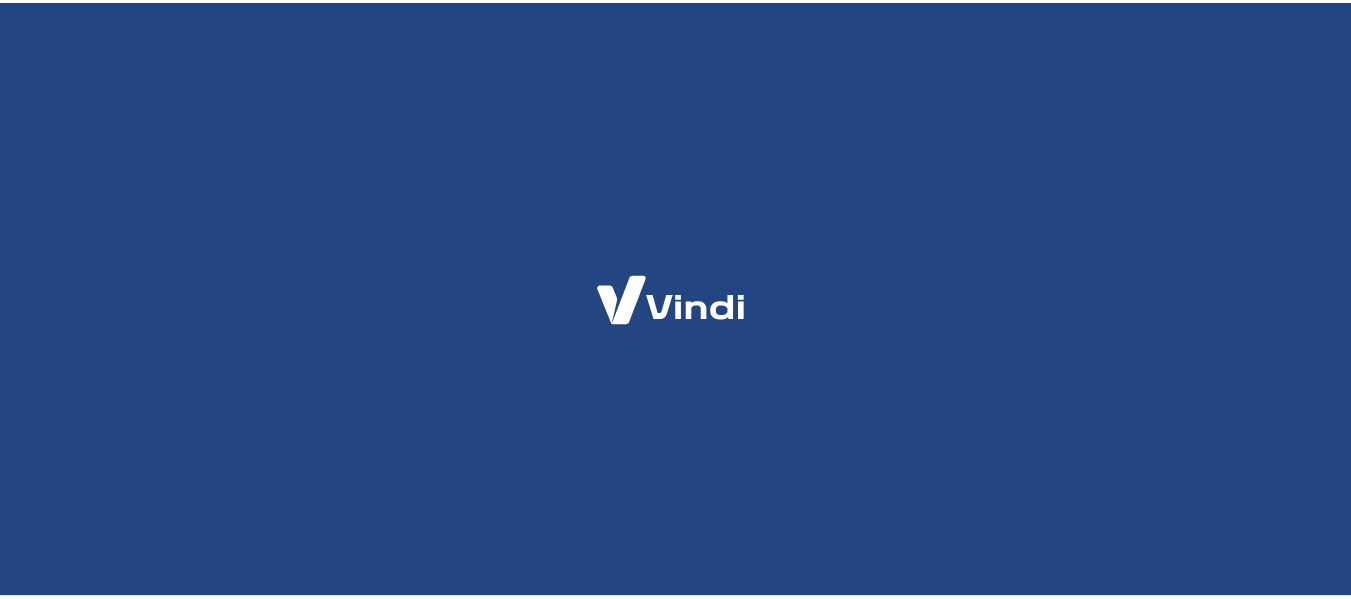 scroll, scrollTop: 0, scrollLeft: 0, axis: both 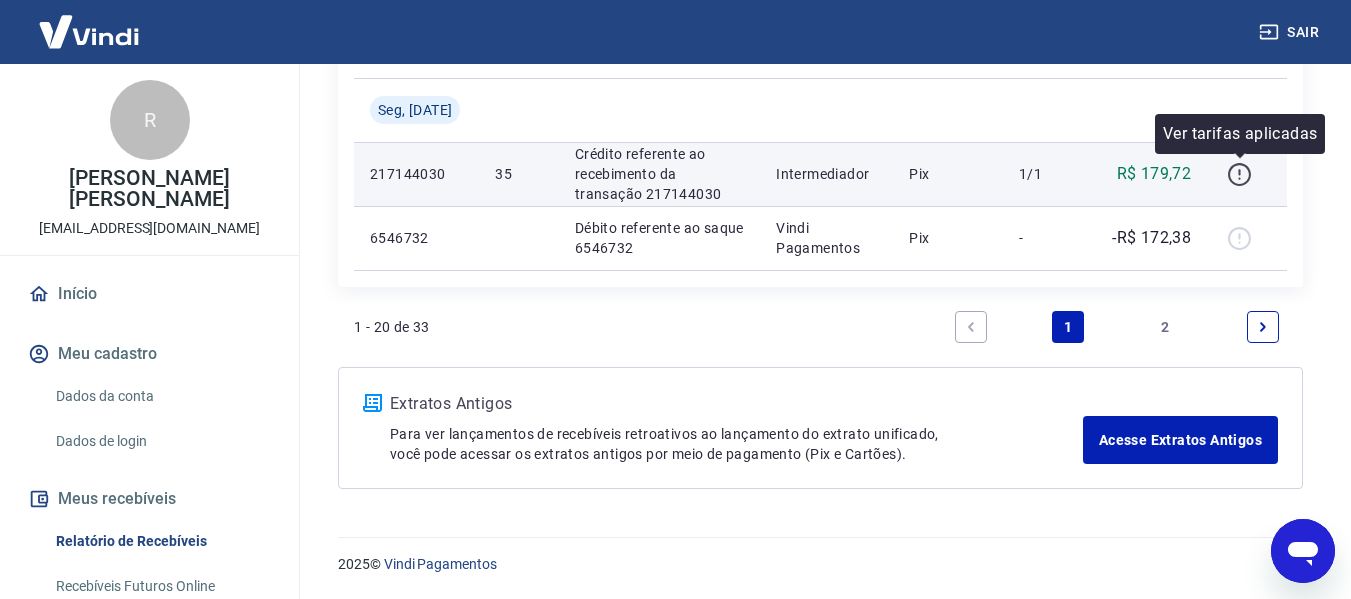 click 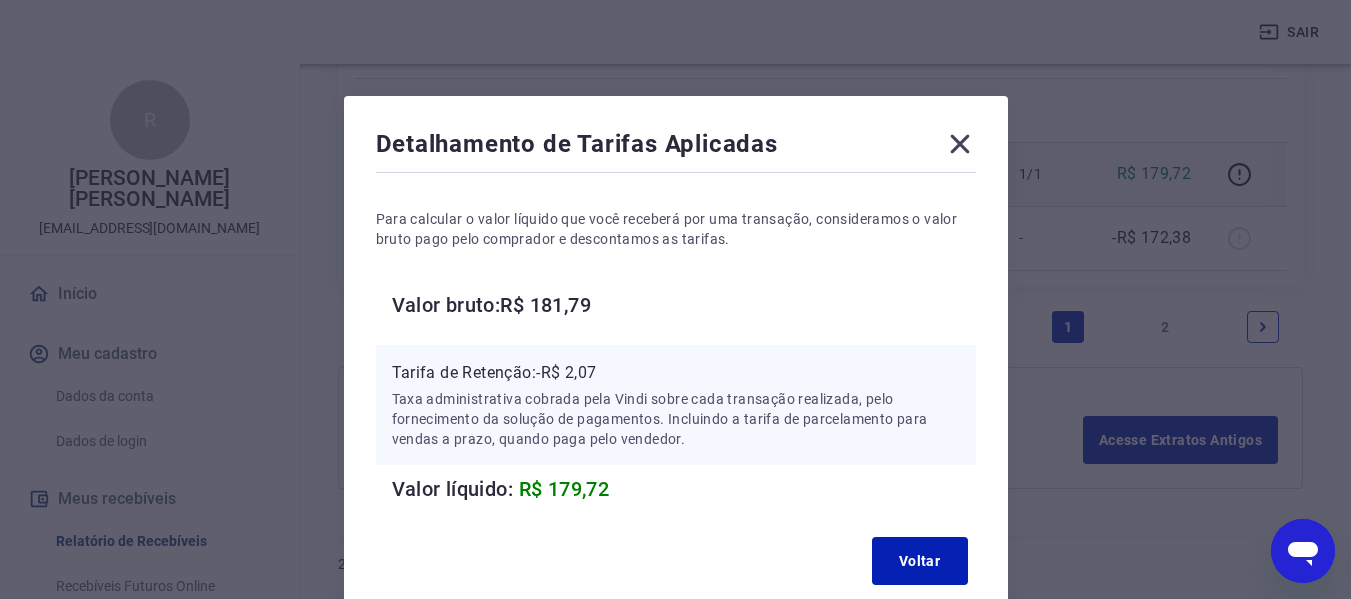 type 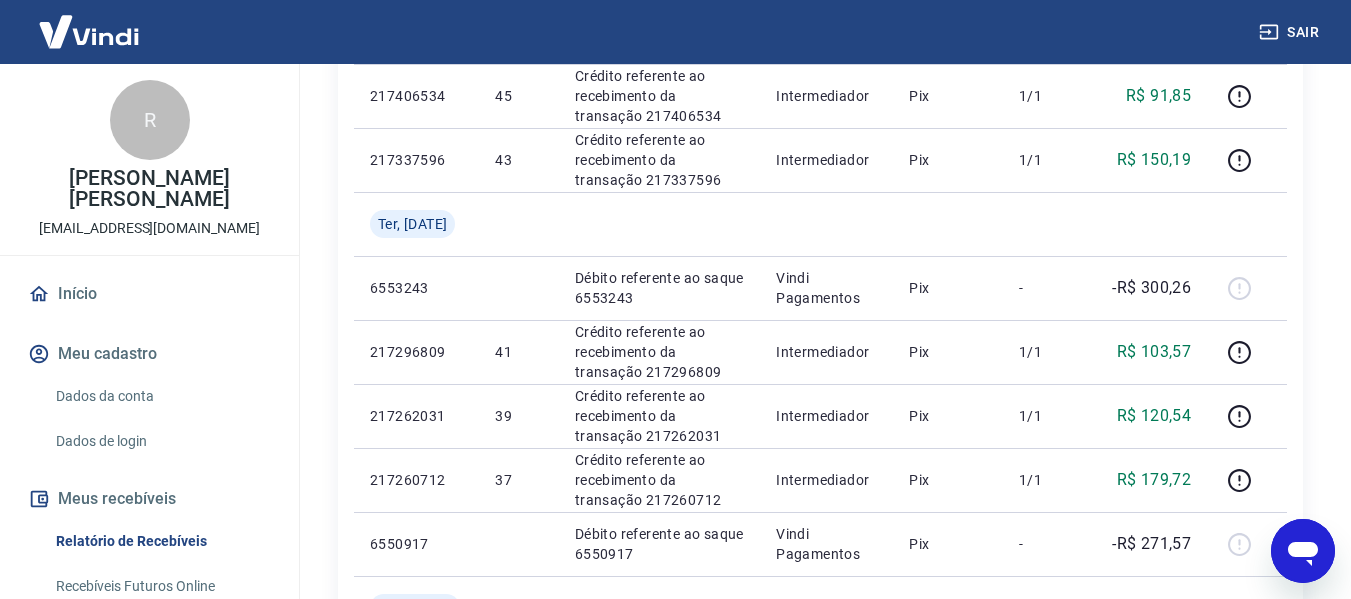 scroll, scrollTop: 1239, scrollLeft: 0, axis: vertical 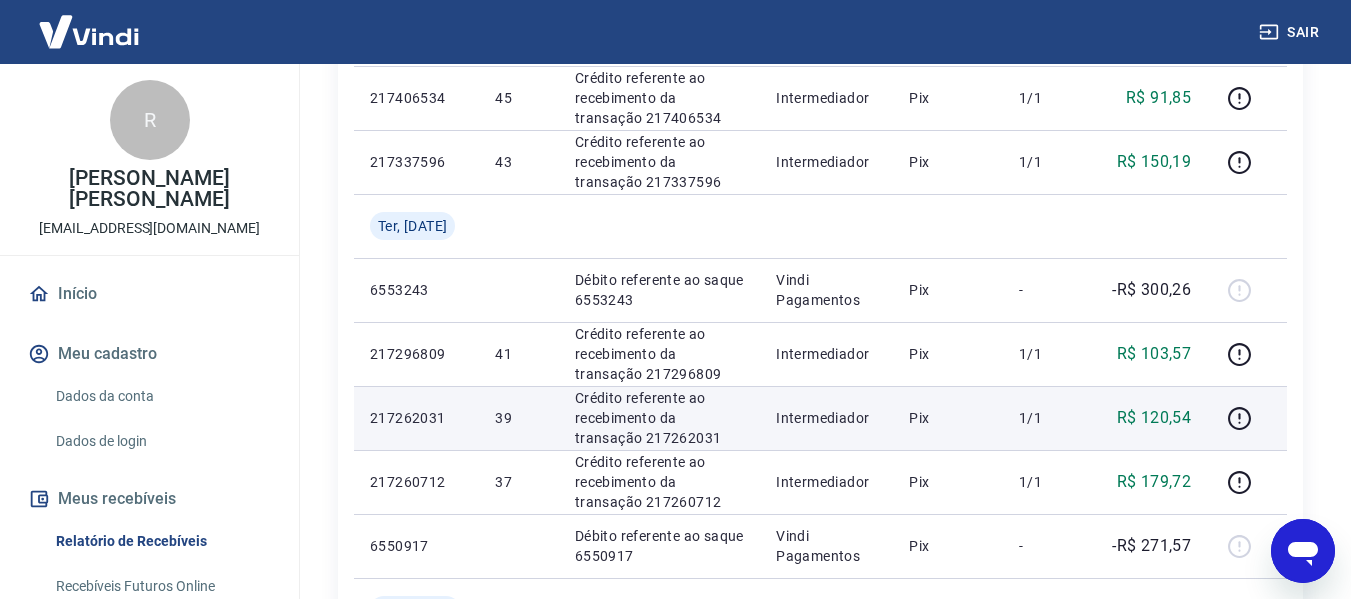click on "39" at bounding box center [518, 418] 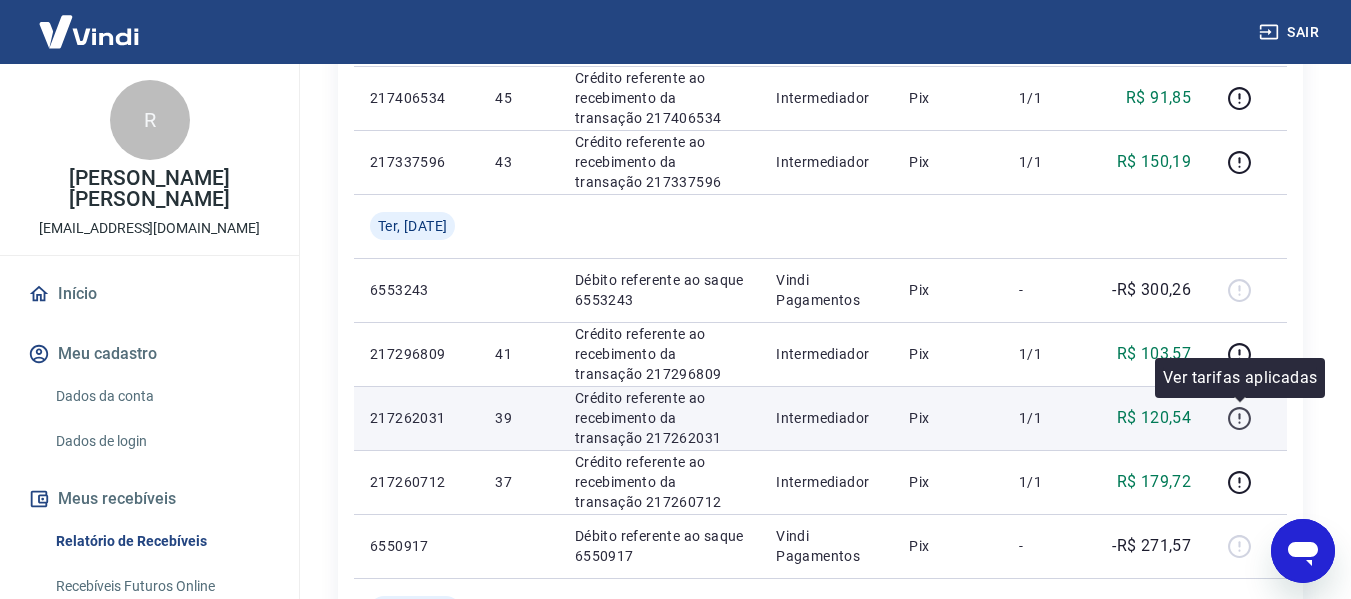click 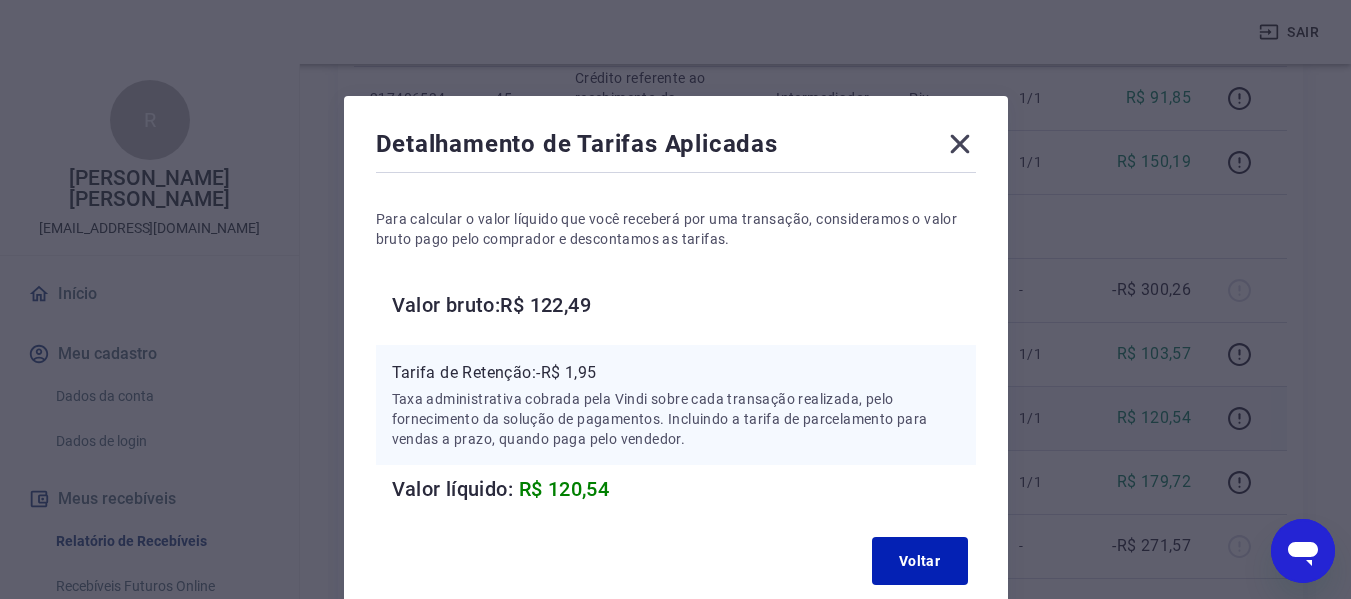type 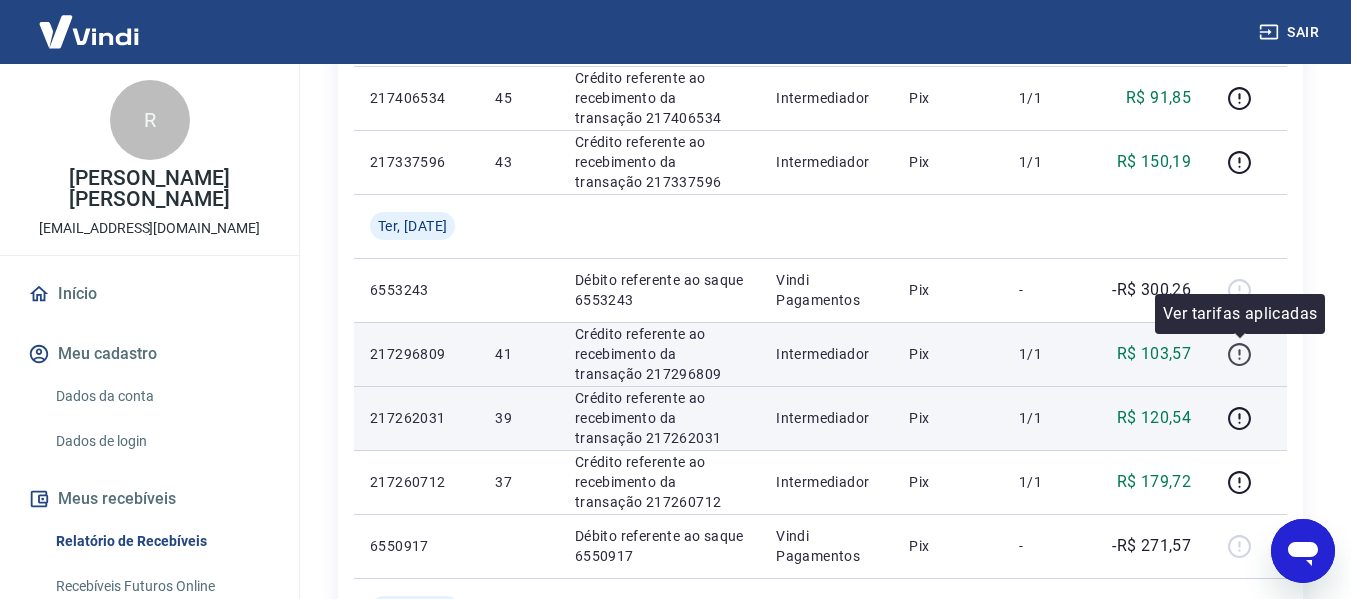 click 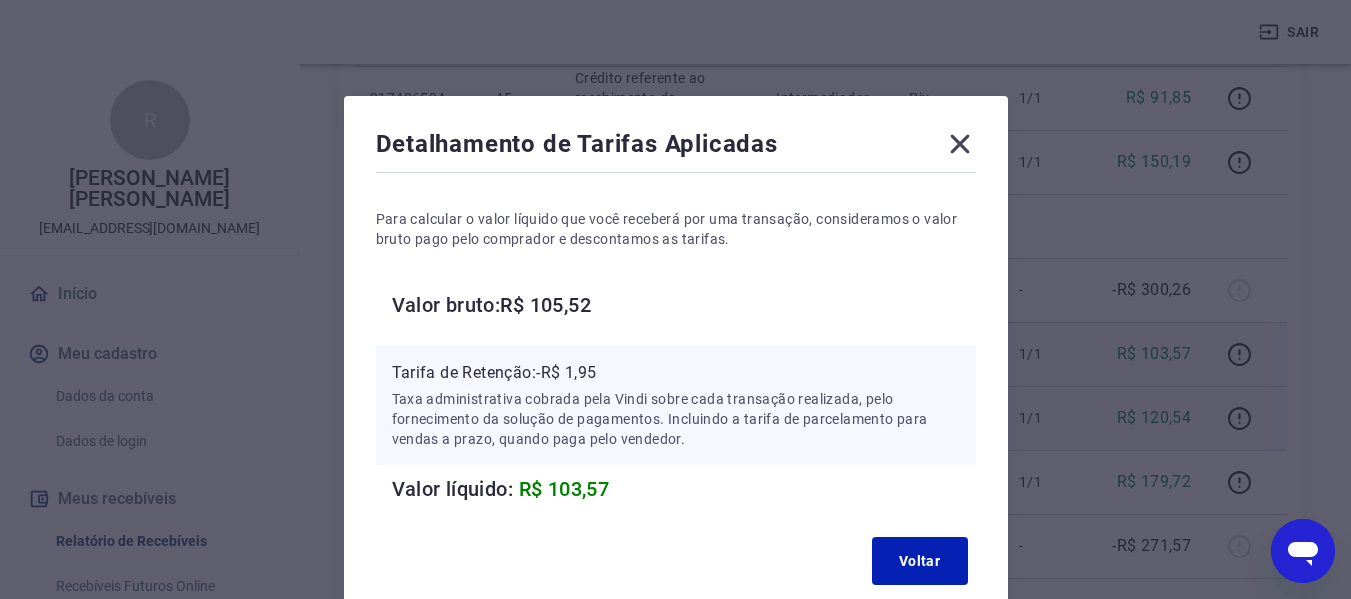 type 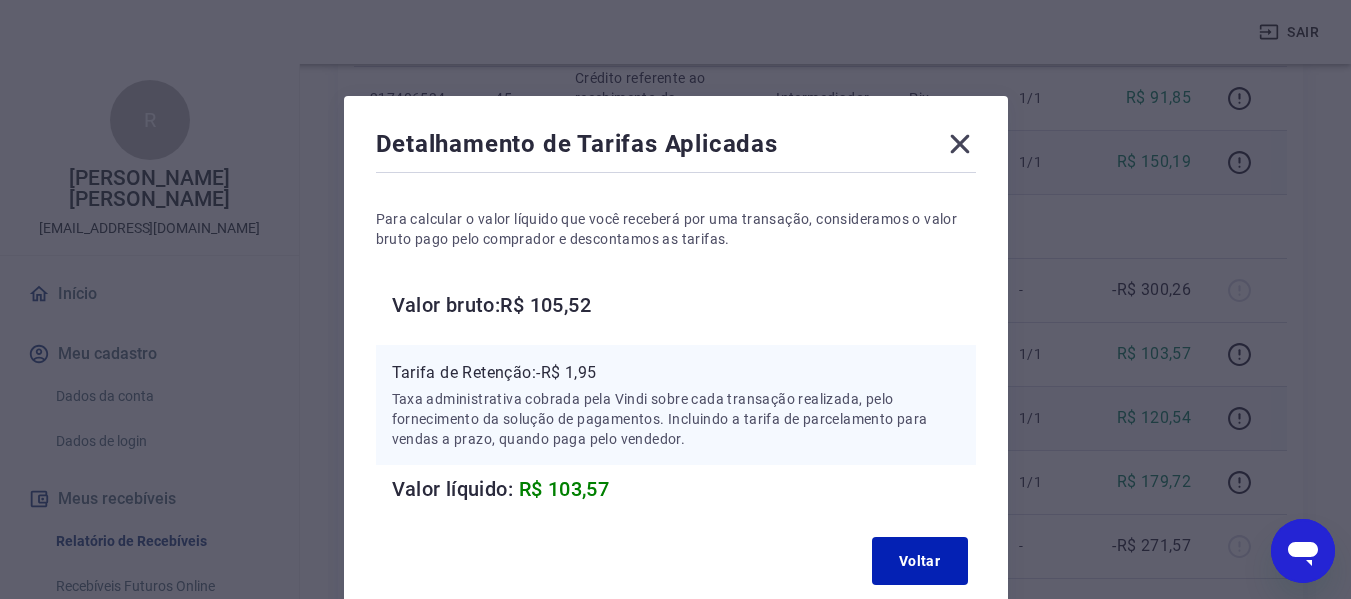 click 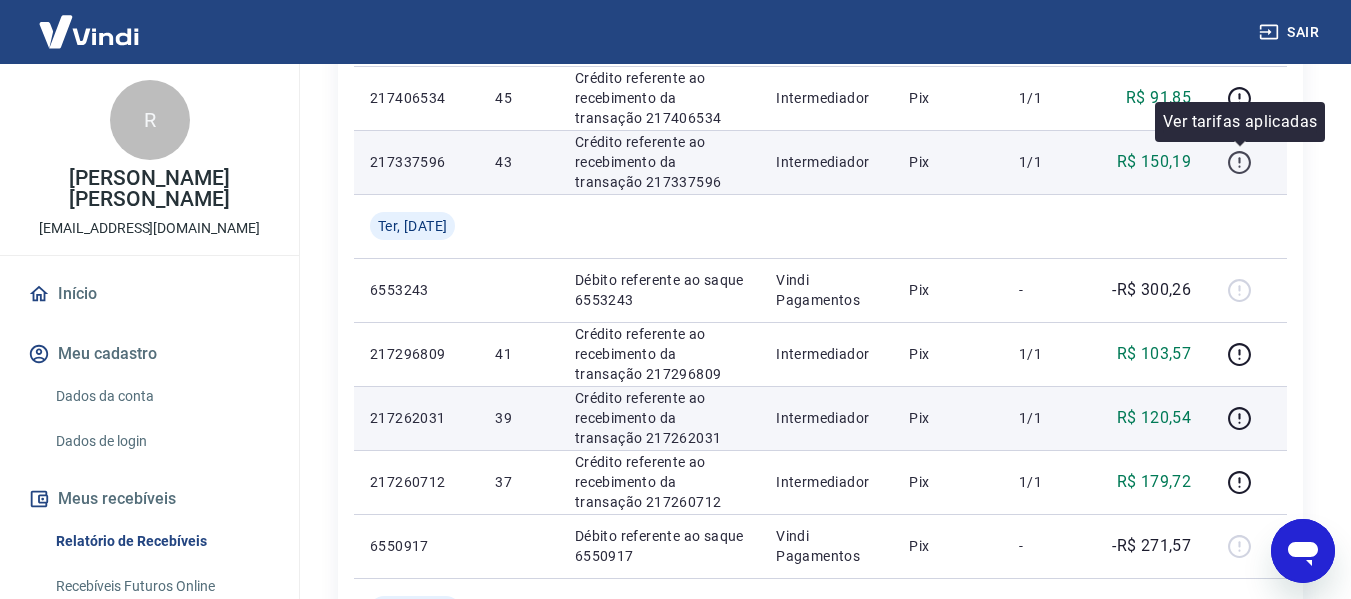 click 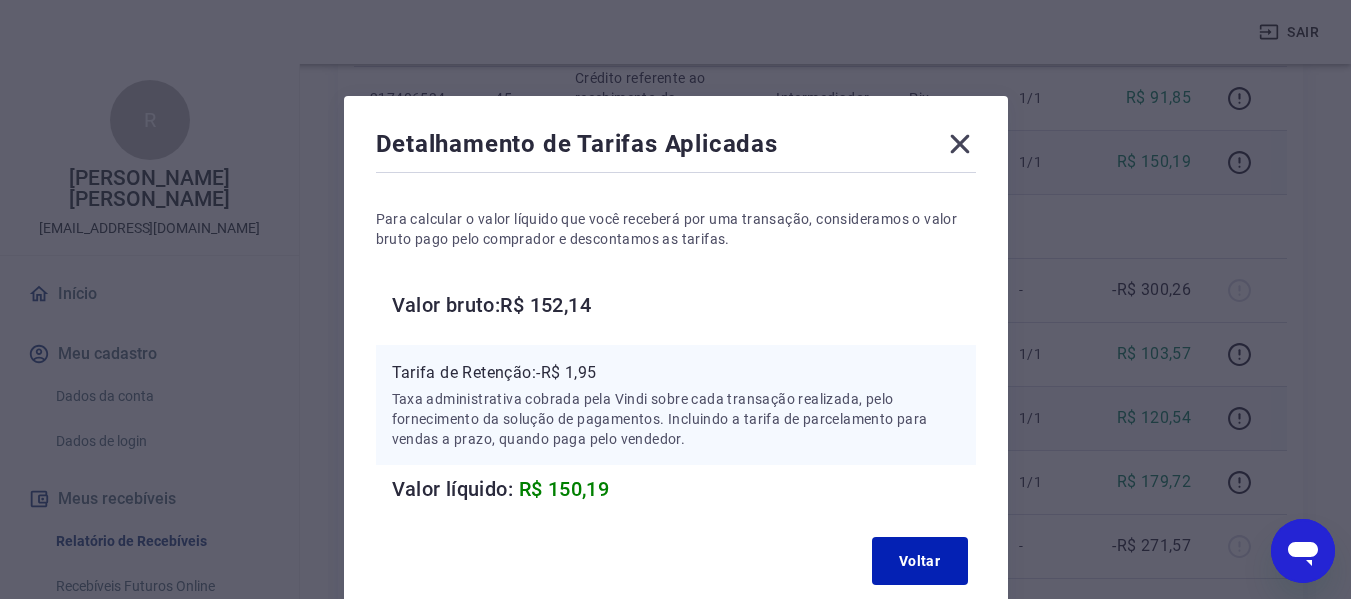 type 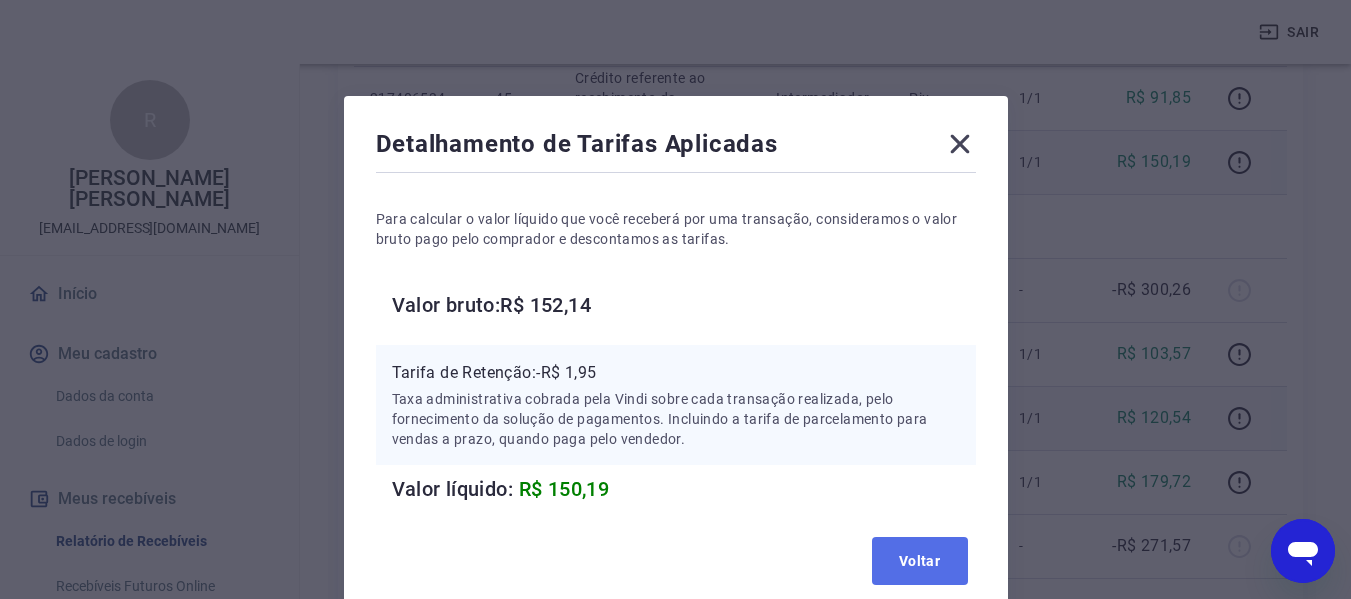 click on "Voltar" at bounding box center [920, 561] 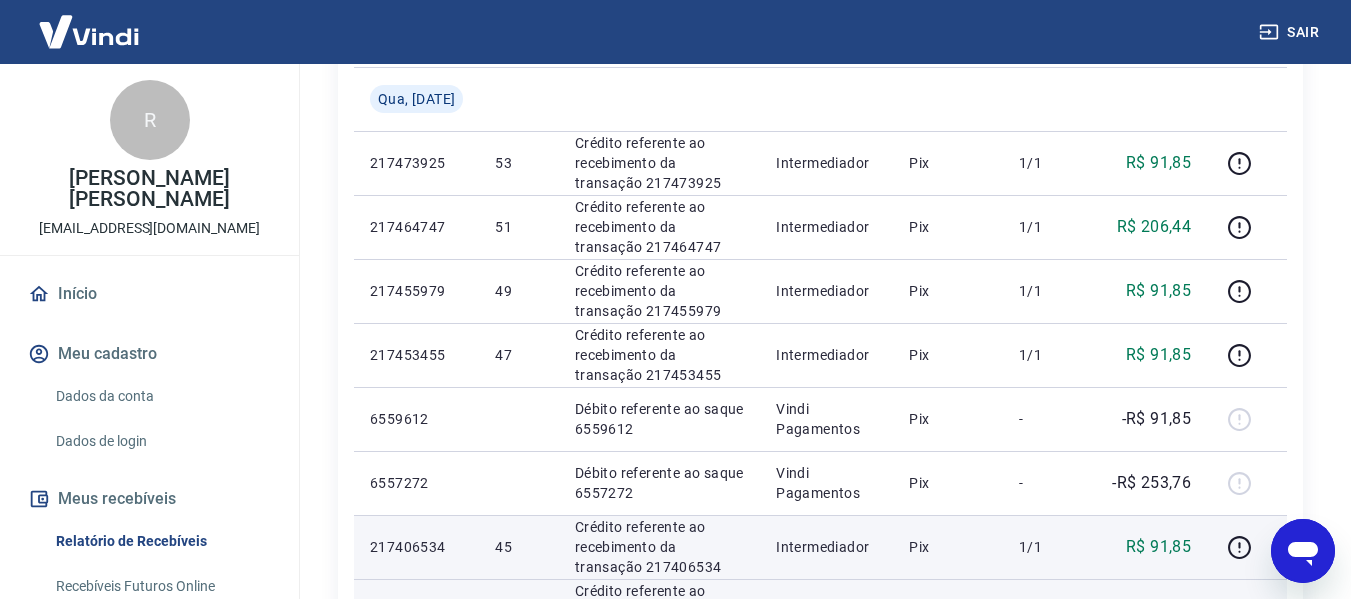 scroll, scrollTop: 739, scrollLeft: 0, axis: vertical 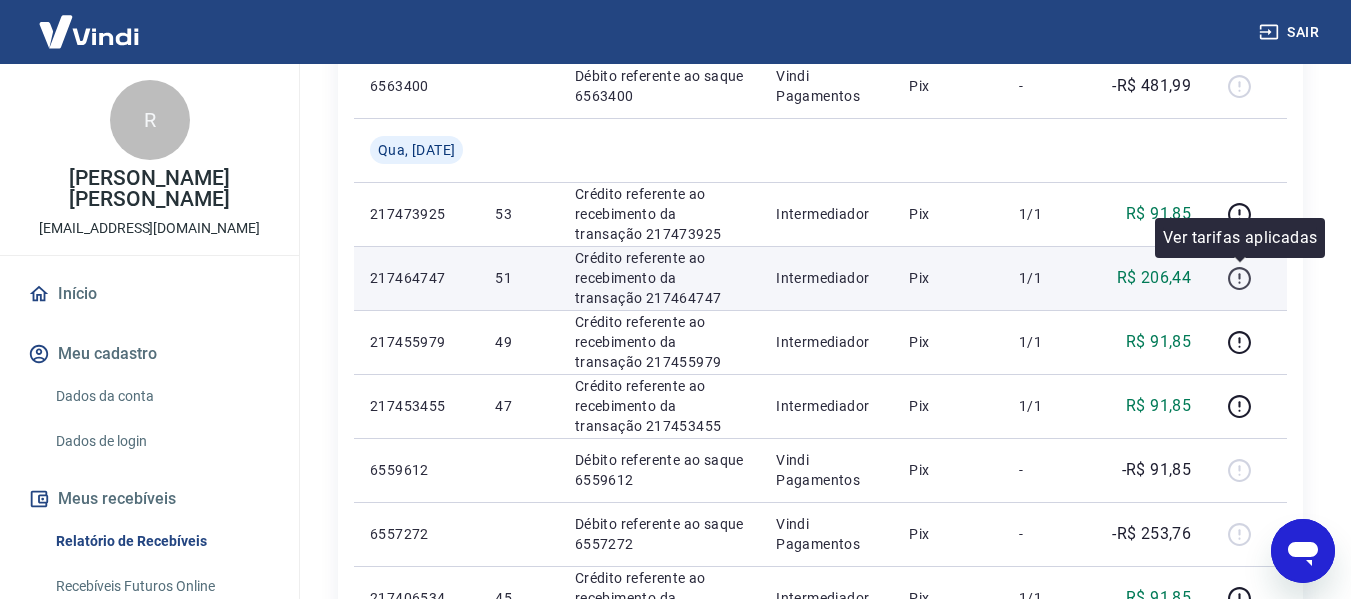 click 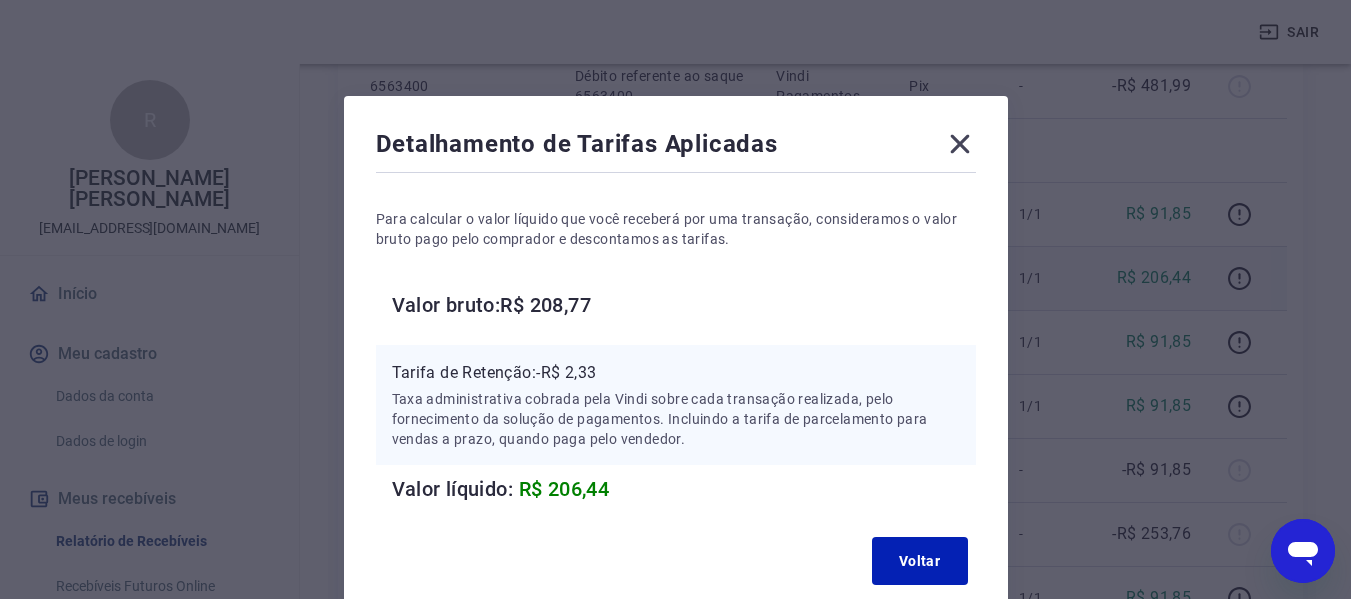 type 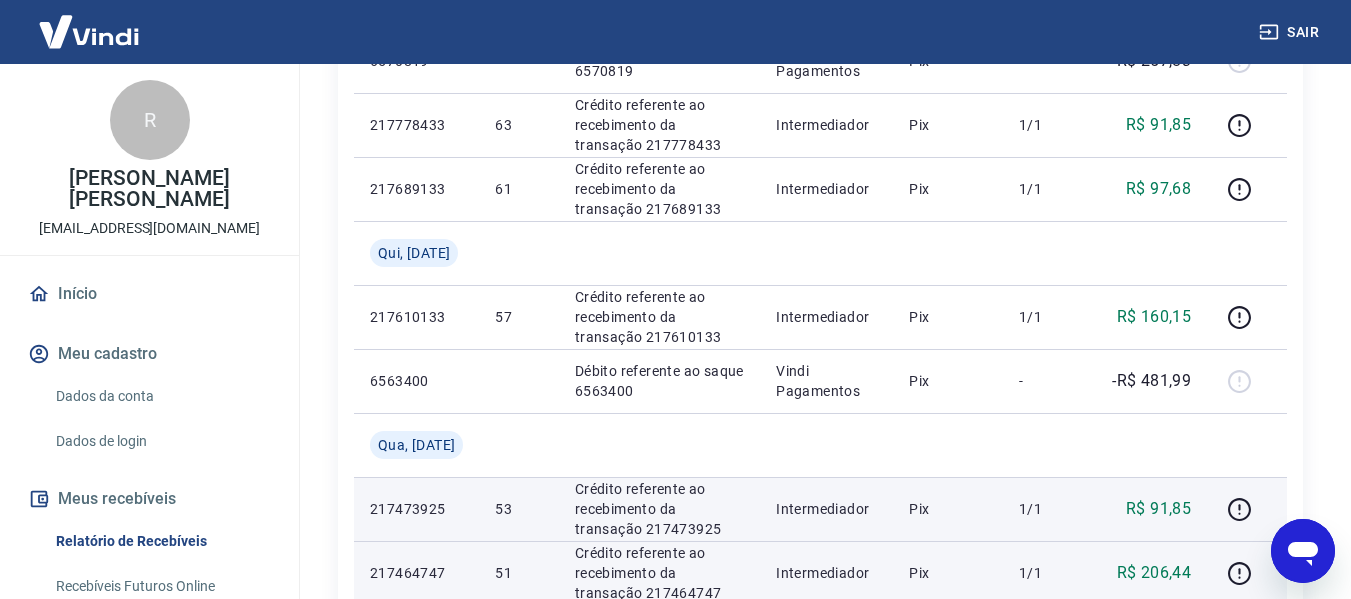 scroll, scrollTop: 339, scrollLeft: 0, axis: vertical 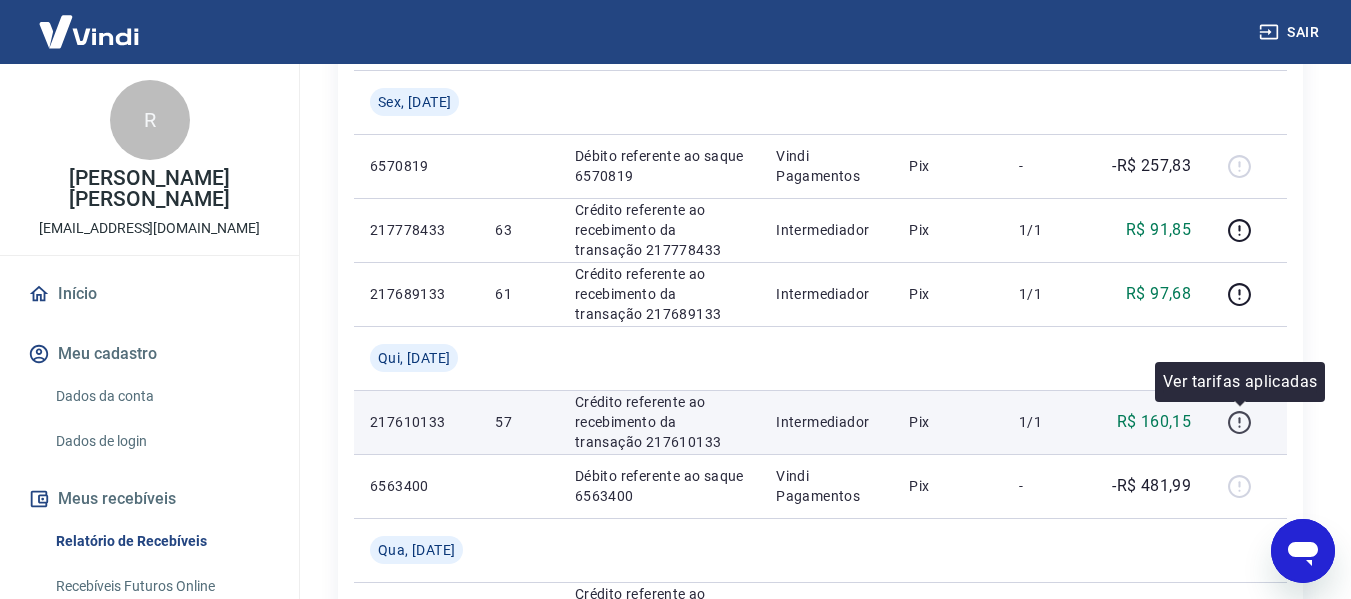 click 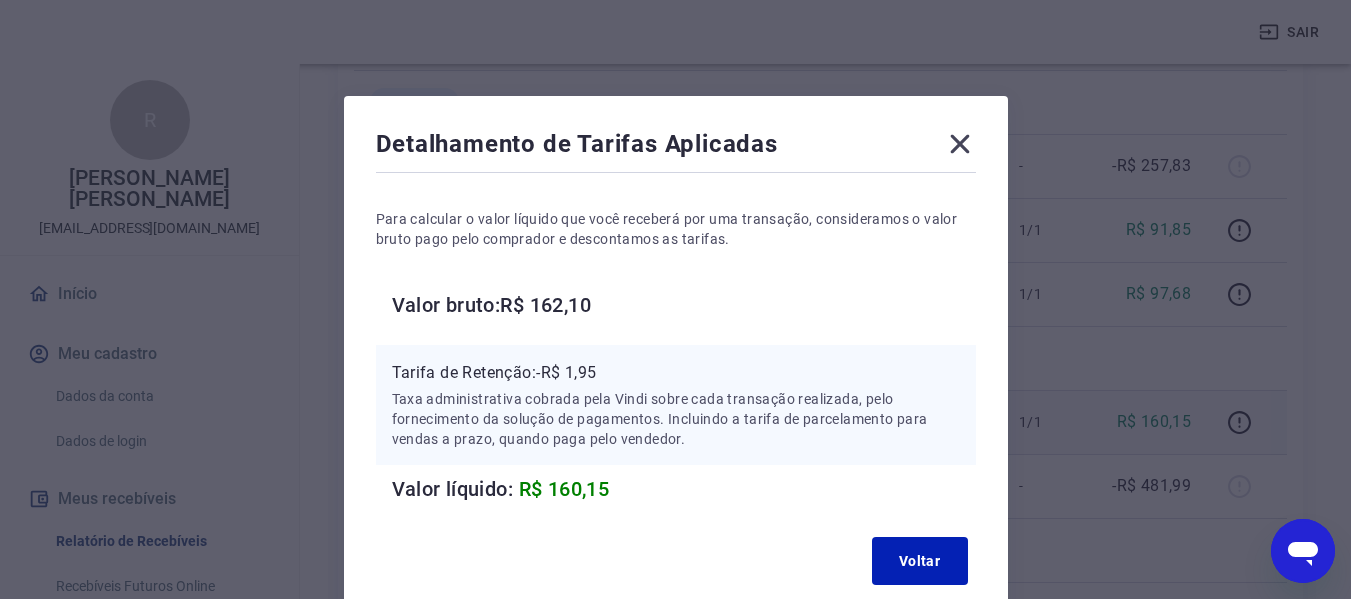 type 